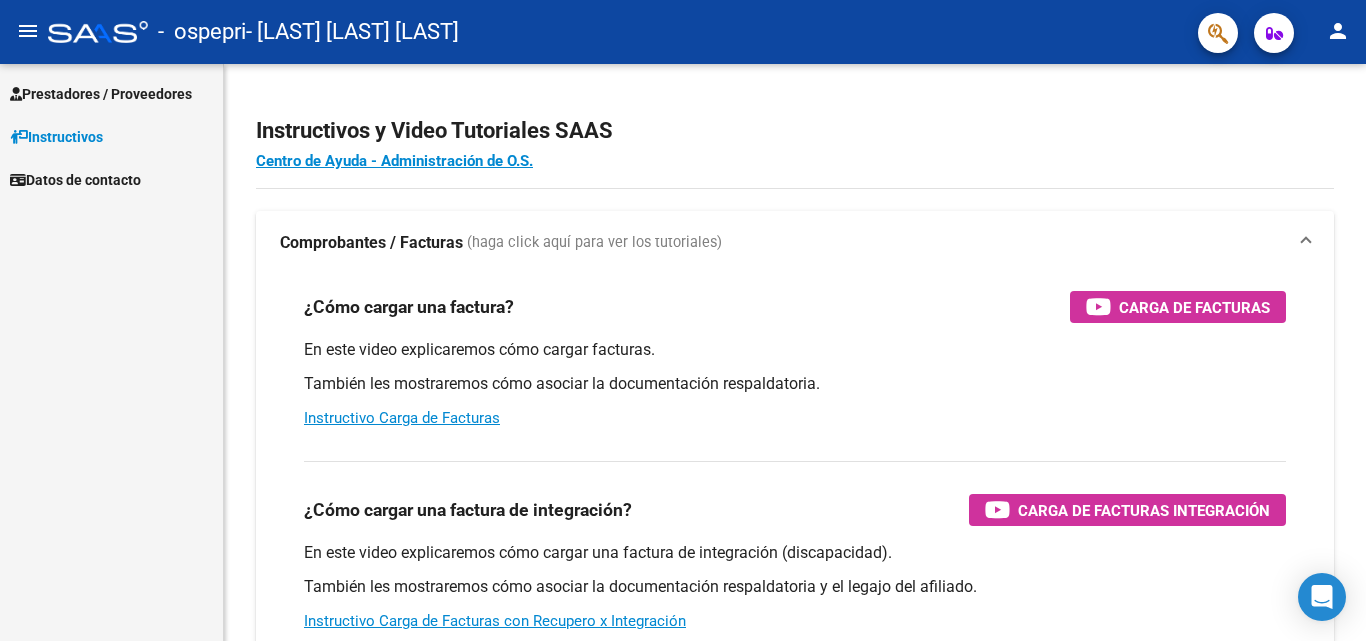 scroll, scrollTop: 0, scrollLeft: 0, axis: both 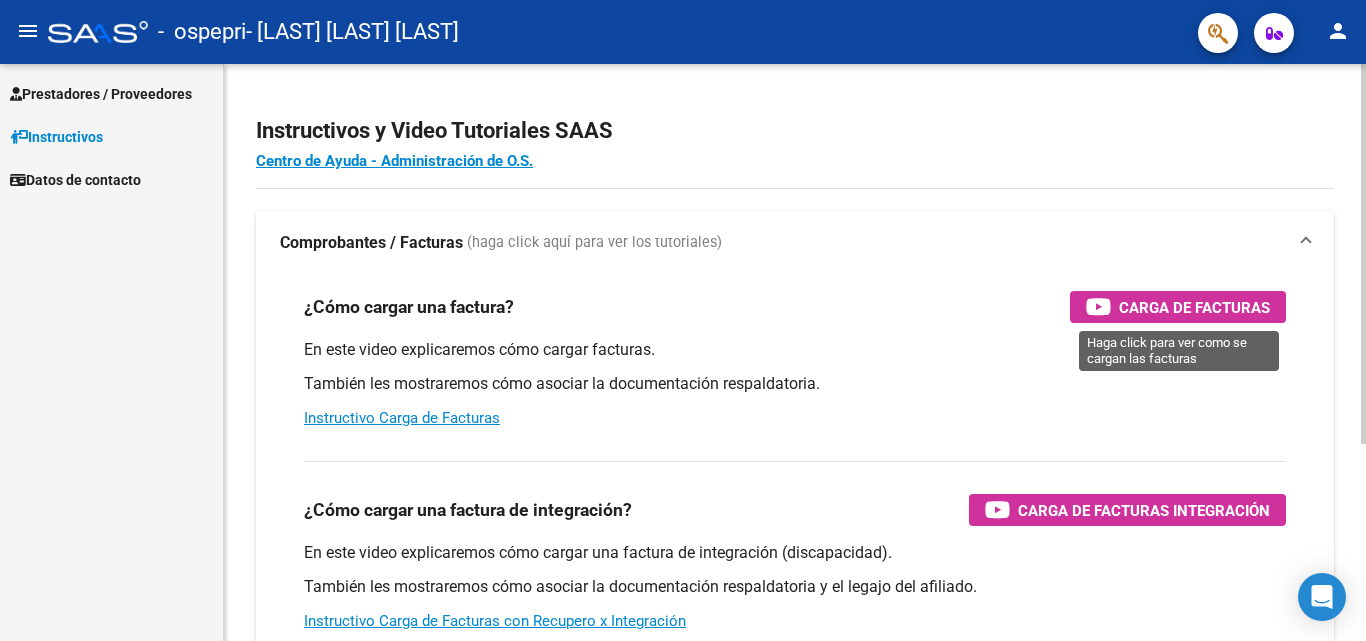 click on "Carga de Facturas" at bounding box center [1178, 307] 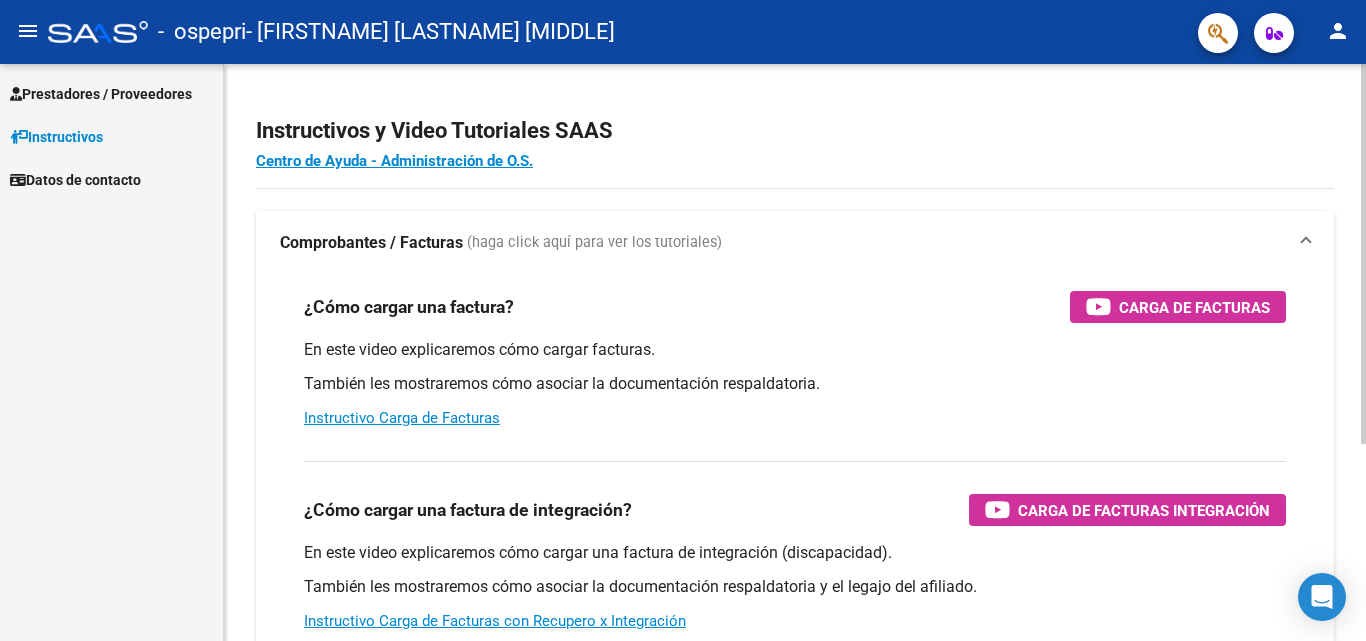 scroll, scrollTop: 0, scrollLeft: 0, axis: both 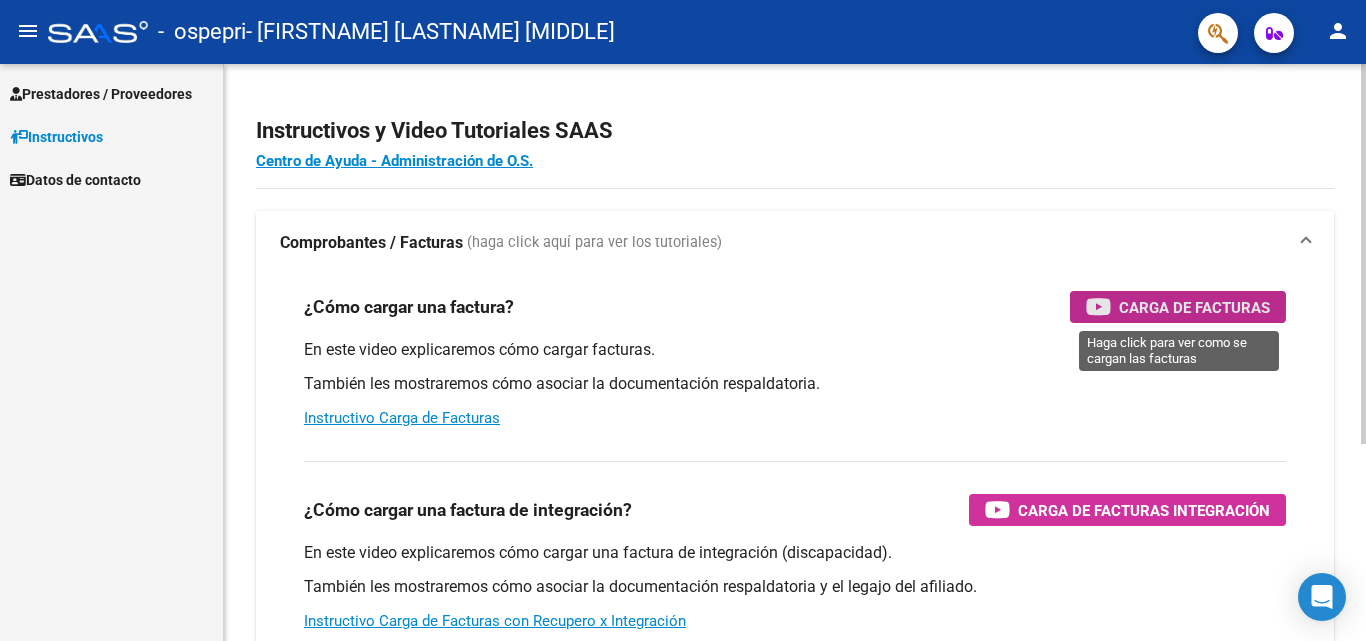 click on "Carga de Facturas" at bounding box center (1194, 307) 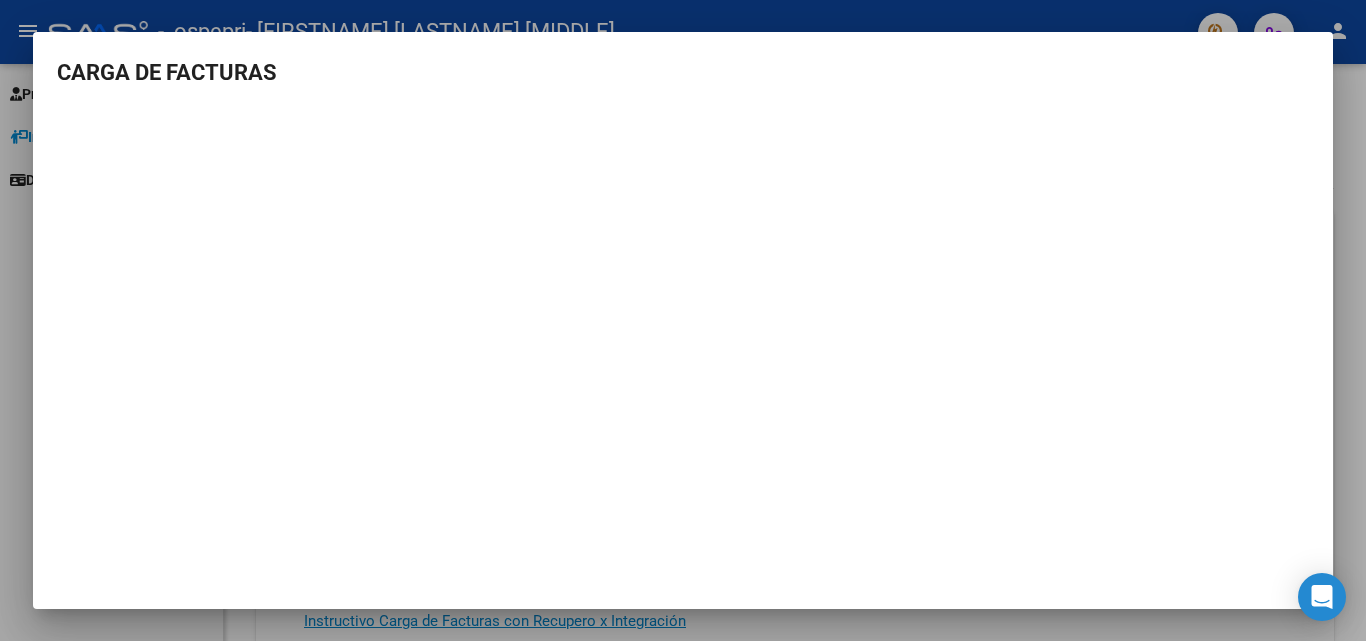 click at bounding box center [683, 320] 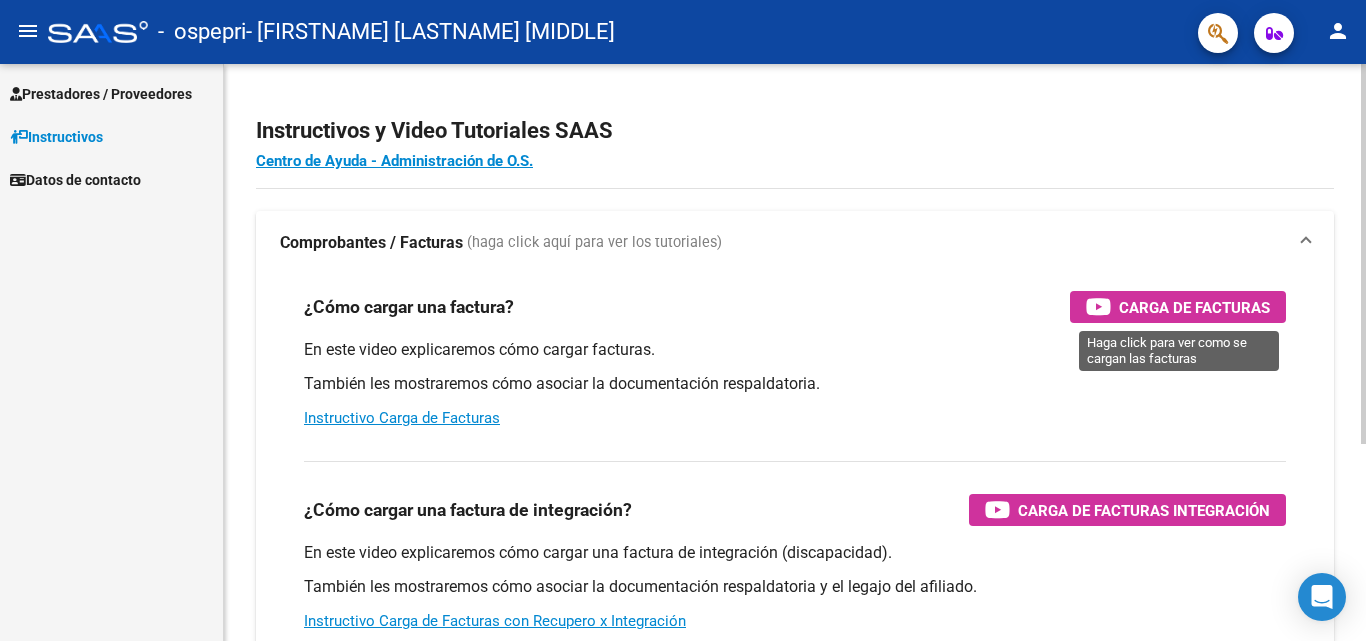 click on "Carga de Facturas" at bounding box center [1194, 307] 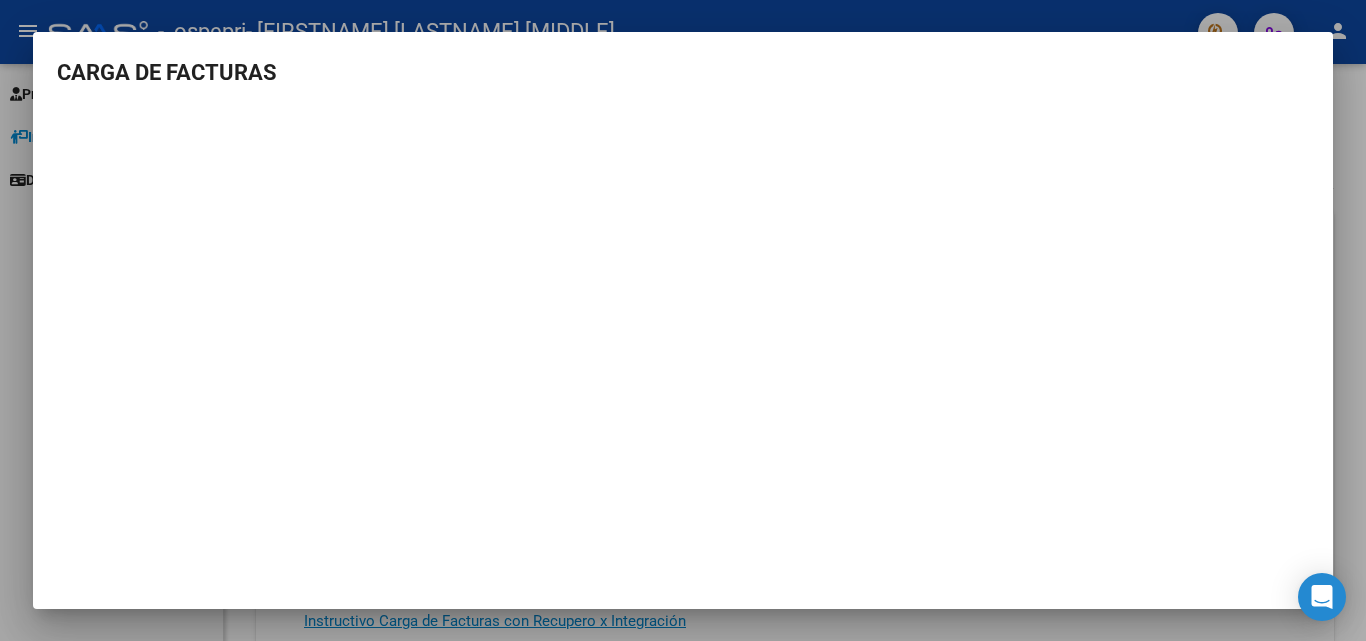 click at bounding box center (683, 320) 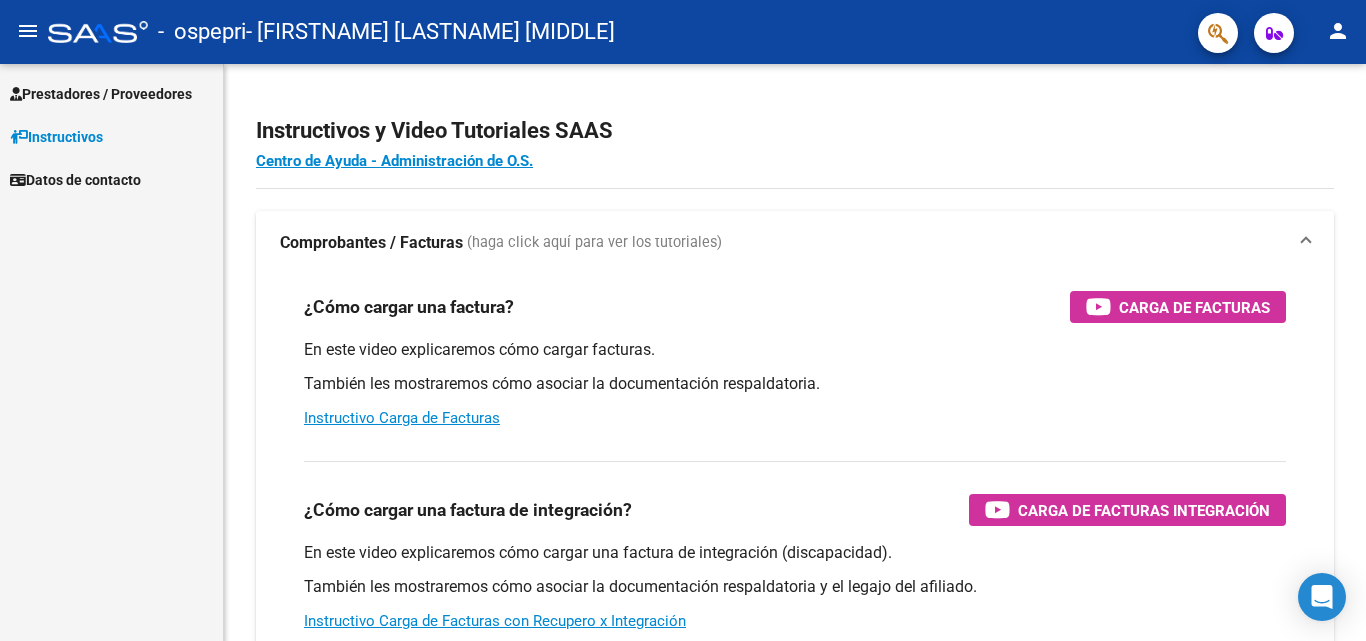 click on "Prestadores / Proveedores" at bounding box center [101, 94] 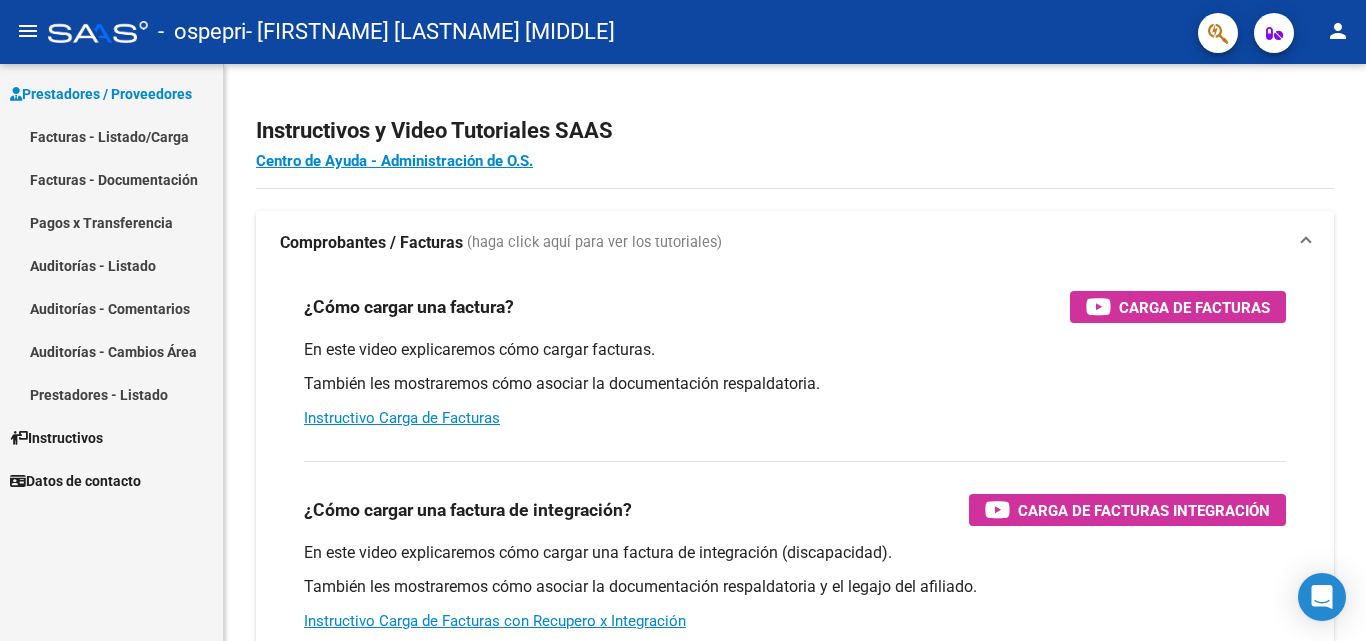 click on "Facturas - Listado/Carga" at bounding box center (111, 136) 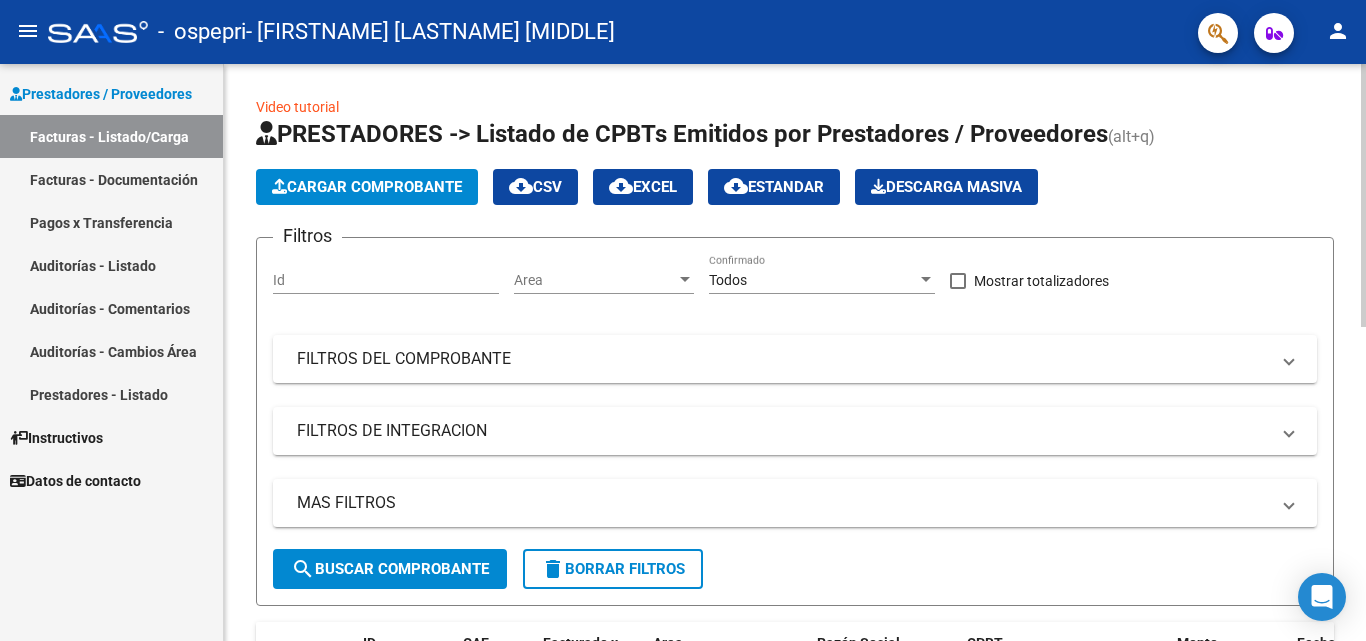 click on "Cargar Comprobante" 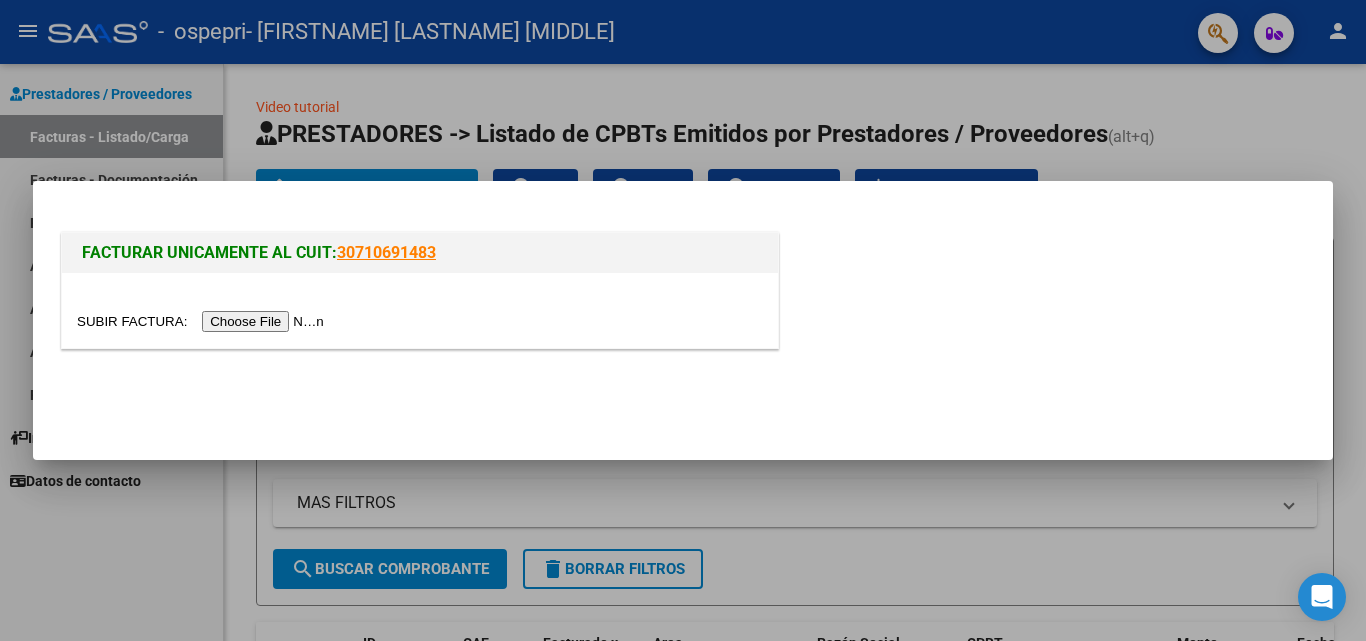 click at bounding box center [203, 321] 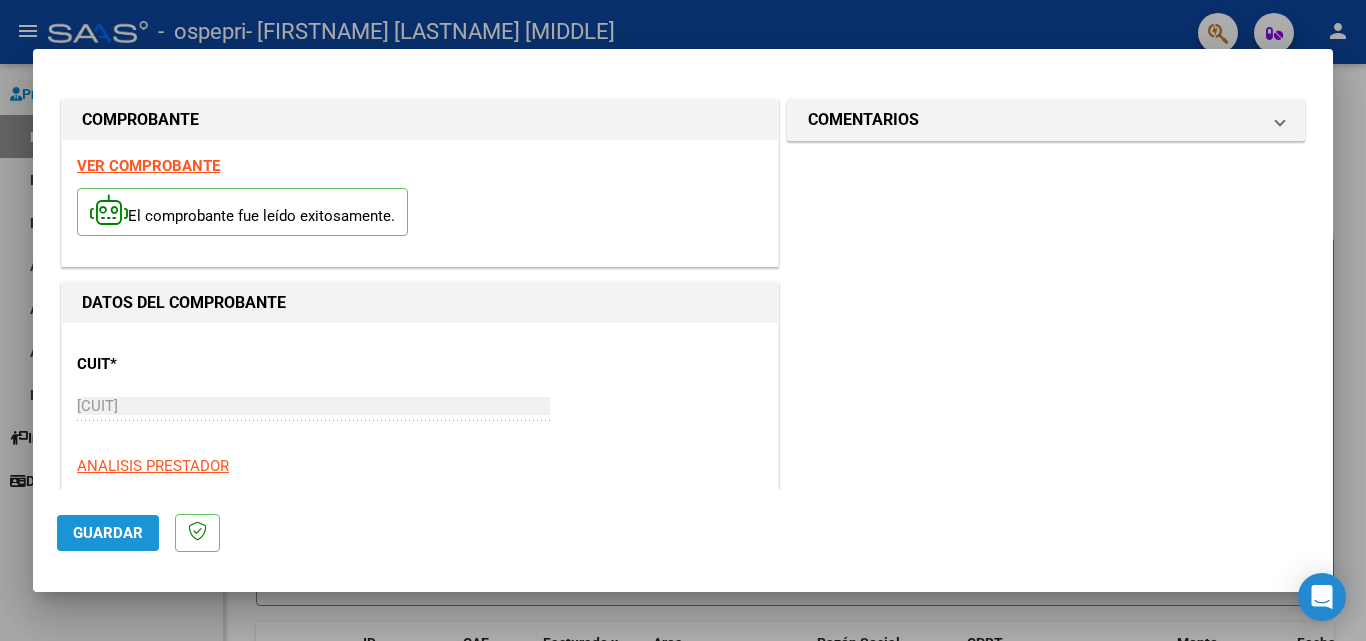 click on "Guardar" 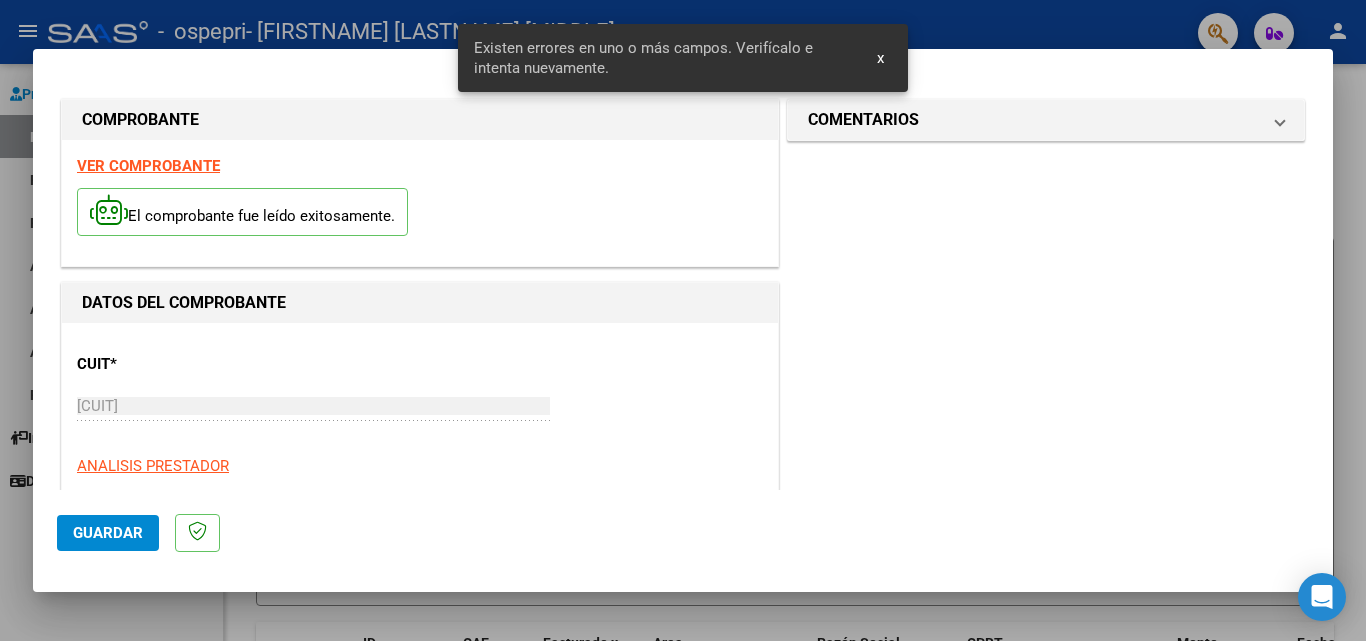 scroll, scrollTop: 451, scrollLeft: 0, axis: vertical 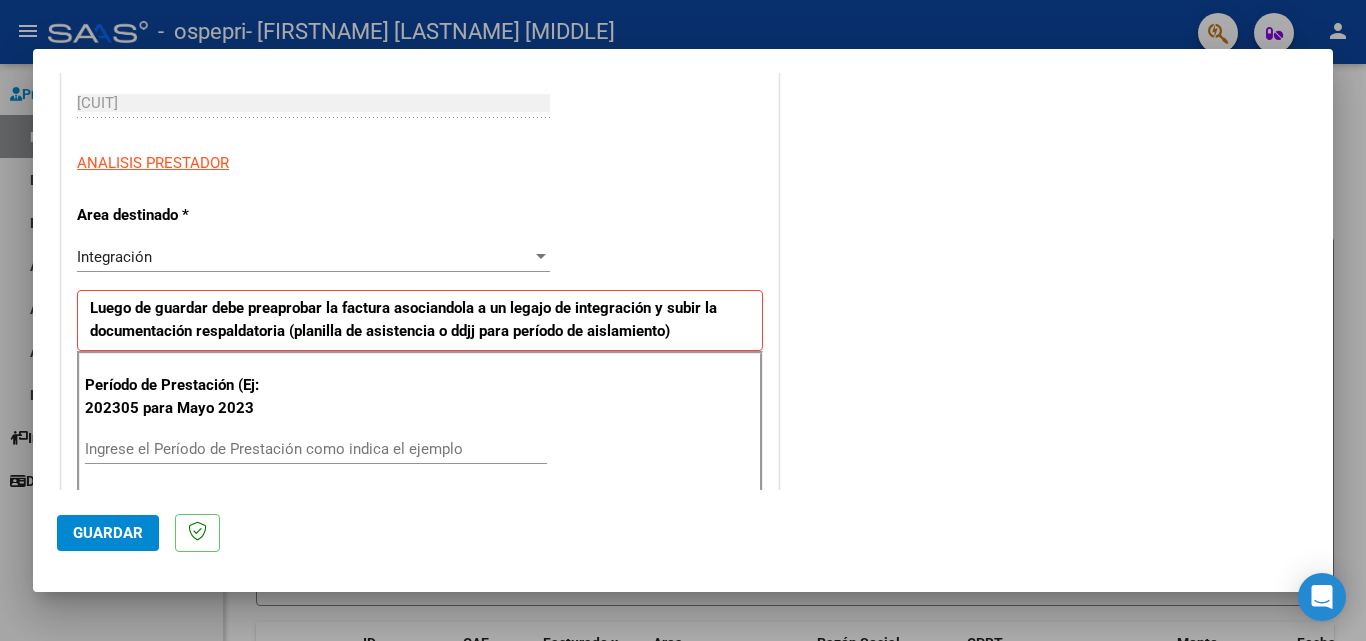 click on "Ingrese el Período de Prestación como indica el ejemplo" at bounding box center [316, 449] 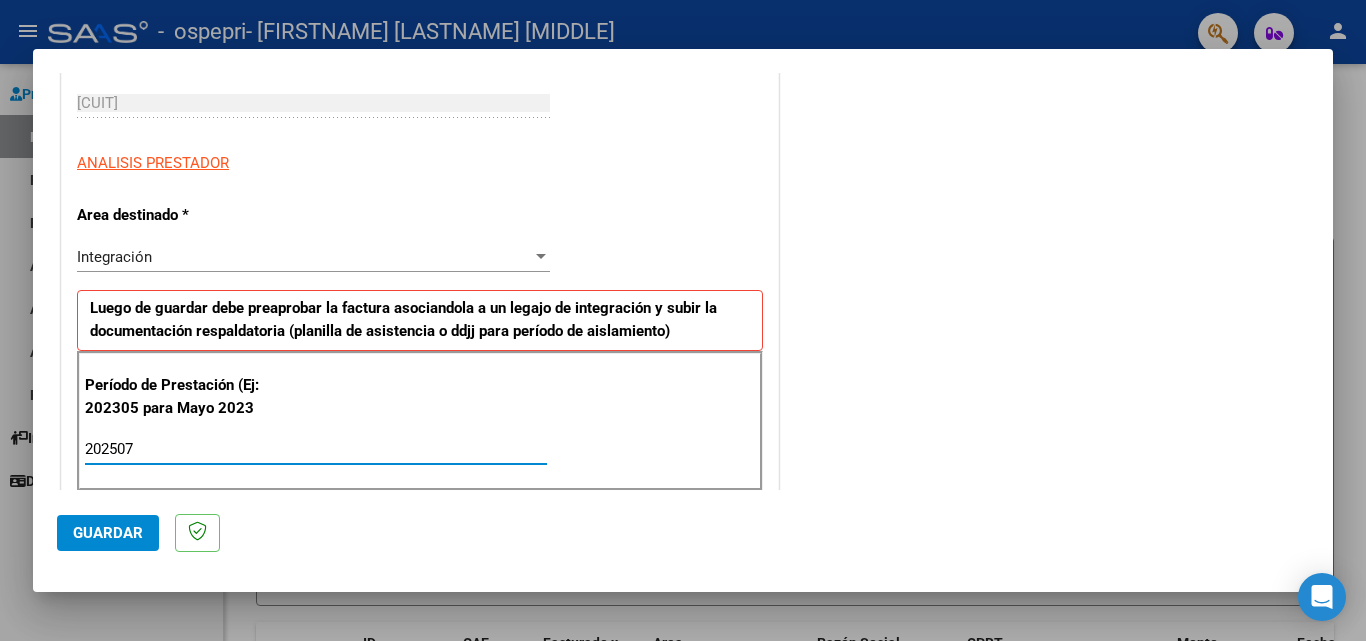 type on "202507" 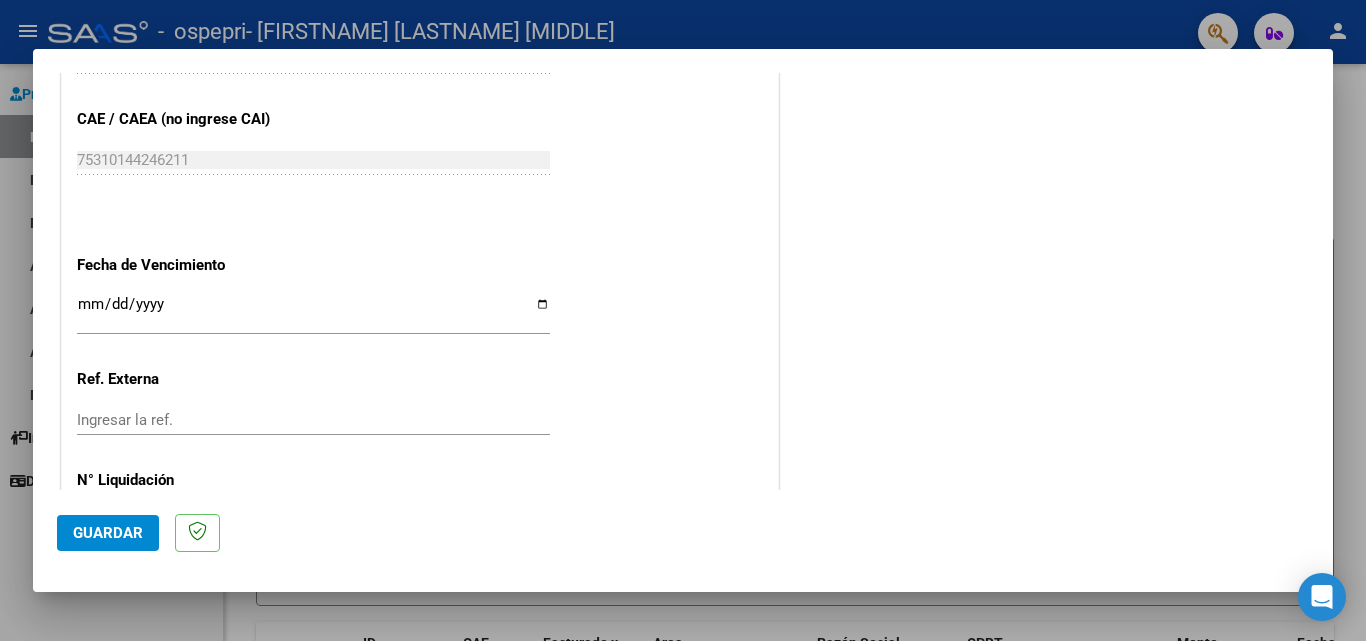 scroll, scrollTop: 1305, scrollLeft: 0, axis: vertical 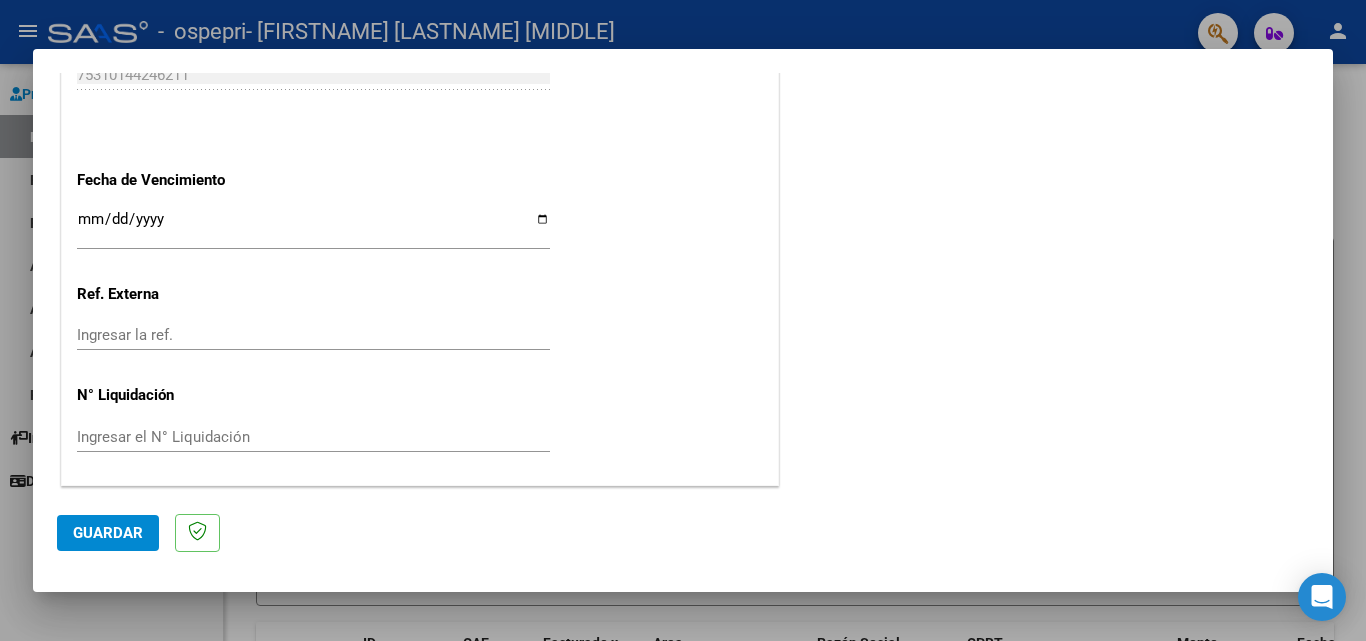 click on "Ingresar el N° Liquidación" at bounding box center [313, 437] 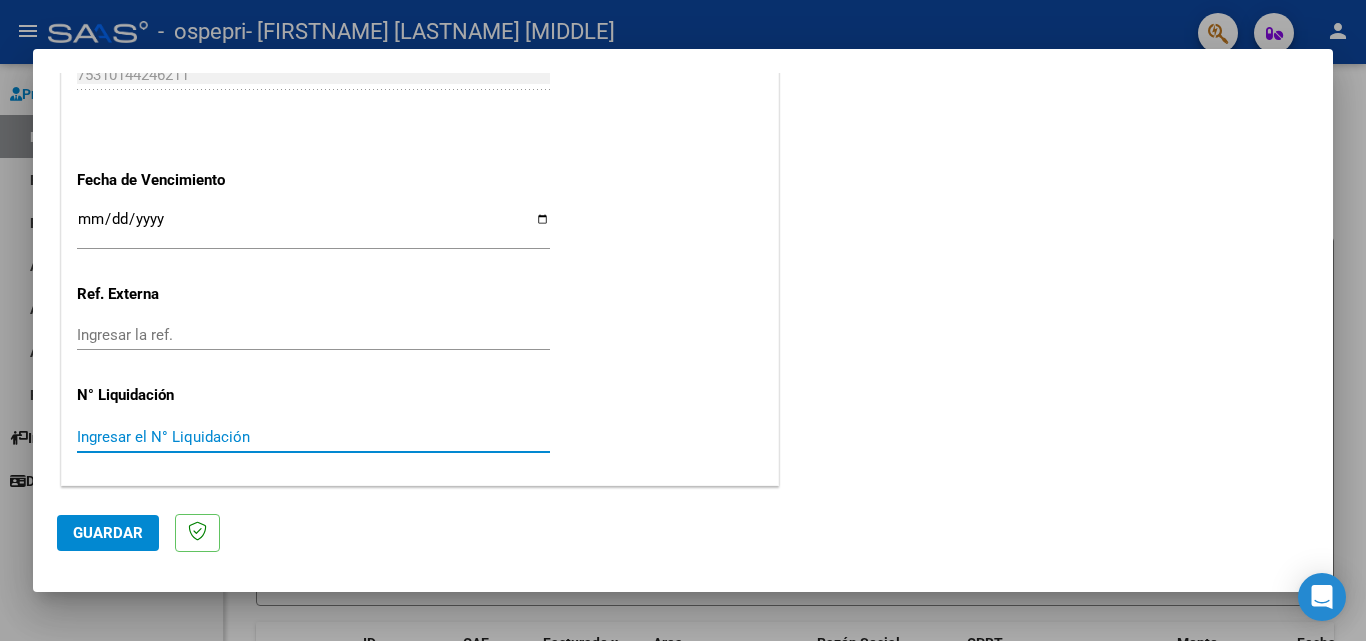 click on "Ingresar el N° Liquidación" at bounding box center [313, 437] 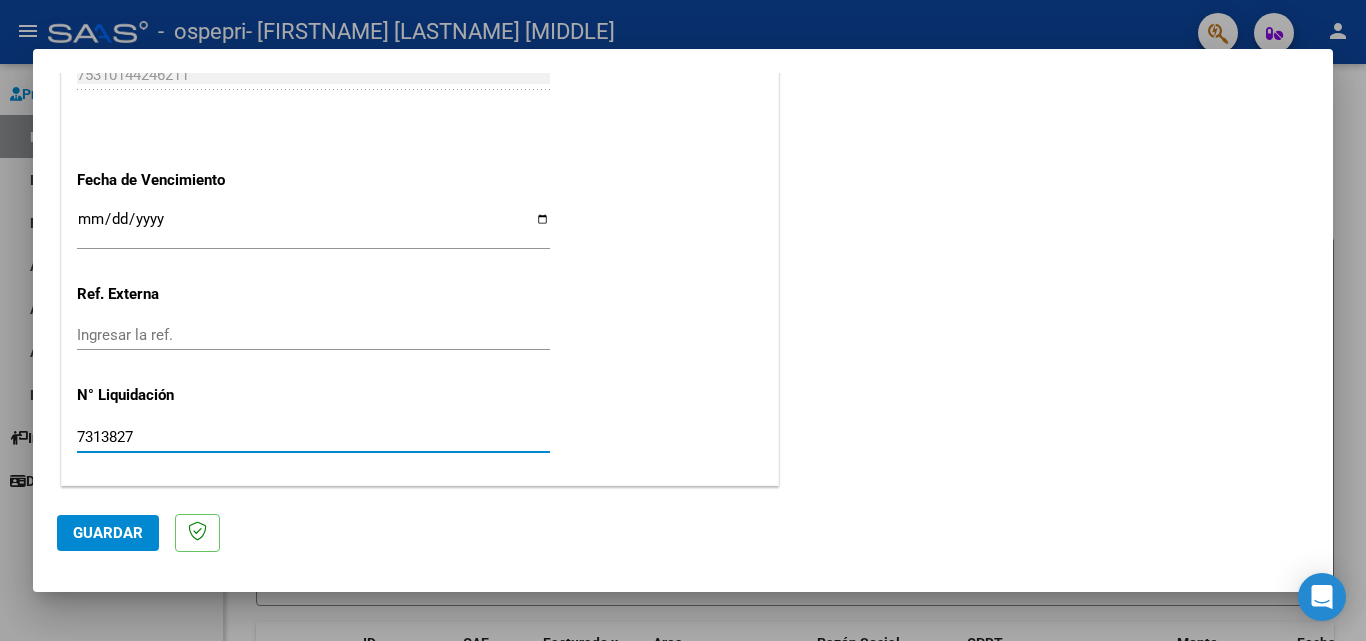 type on "7313827" 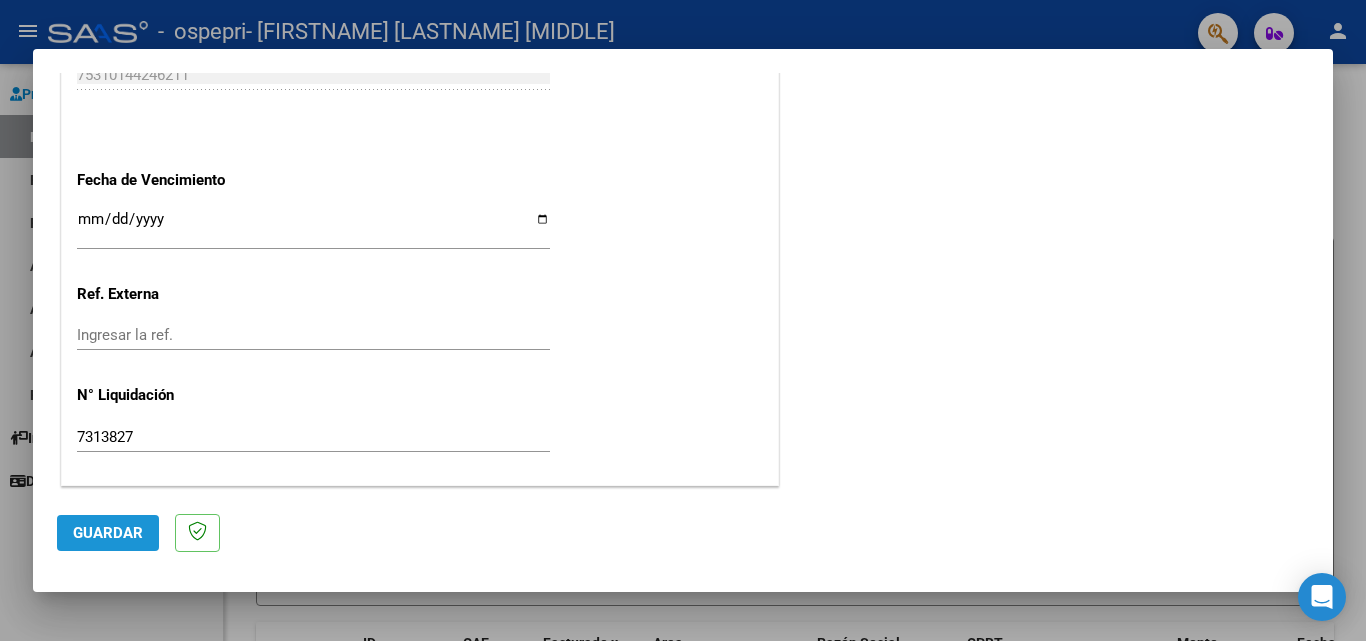 click on "Guardar" 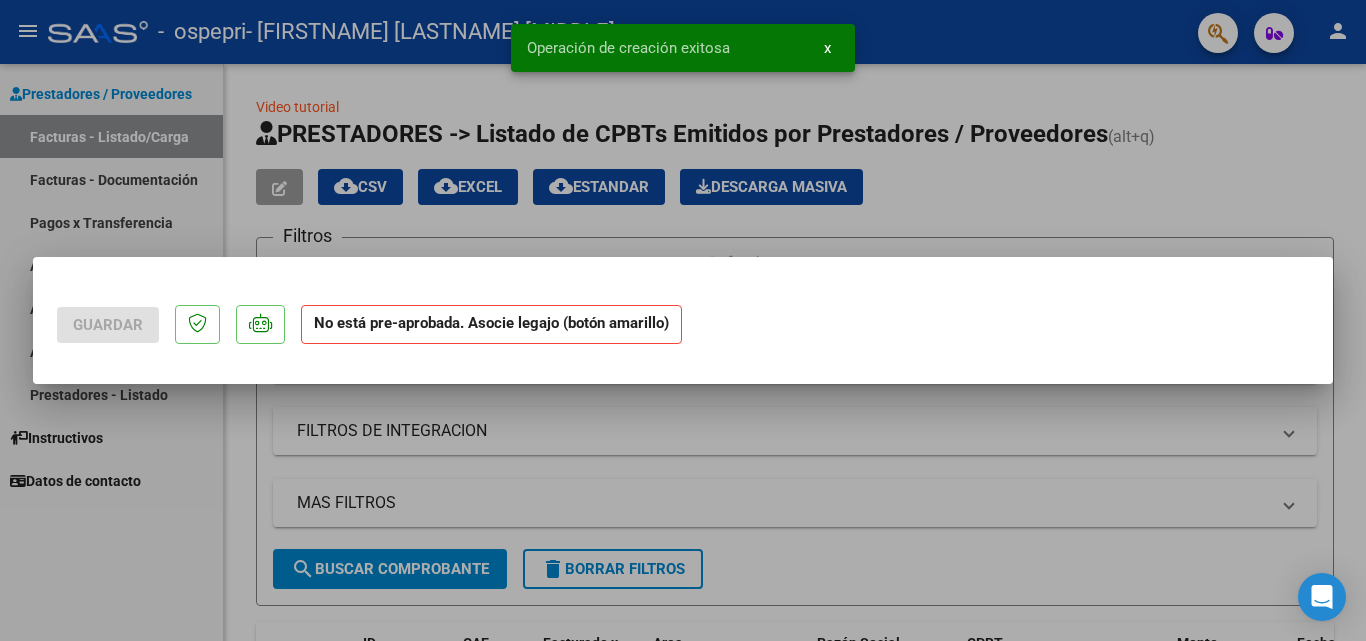 scroll, scrollTop: 0, scrollLeft: 0, axis: both 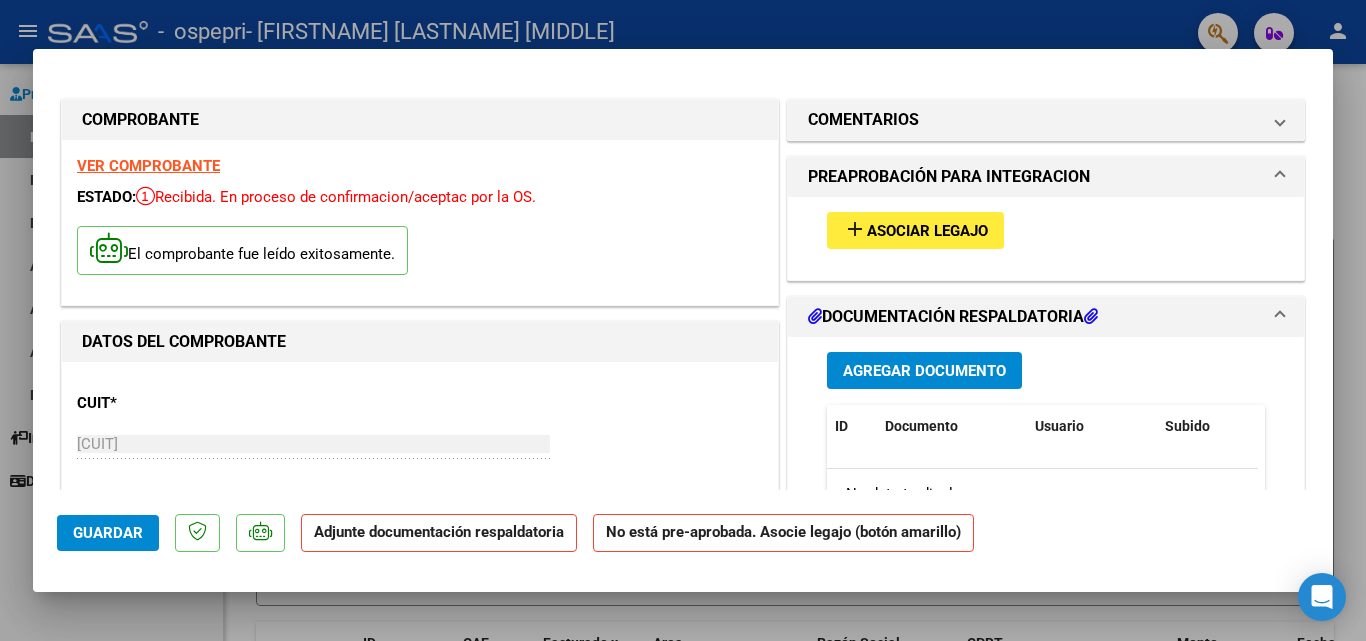 click on "Agregar Documento" at bounding box center [924, 371] 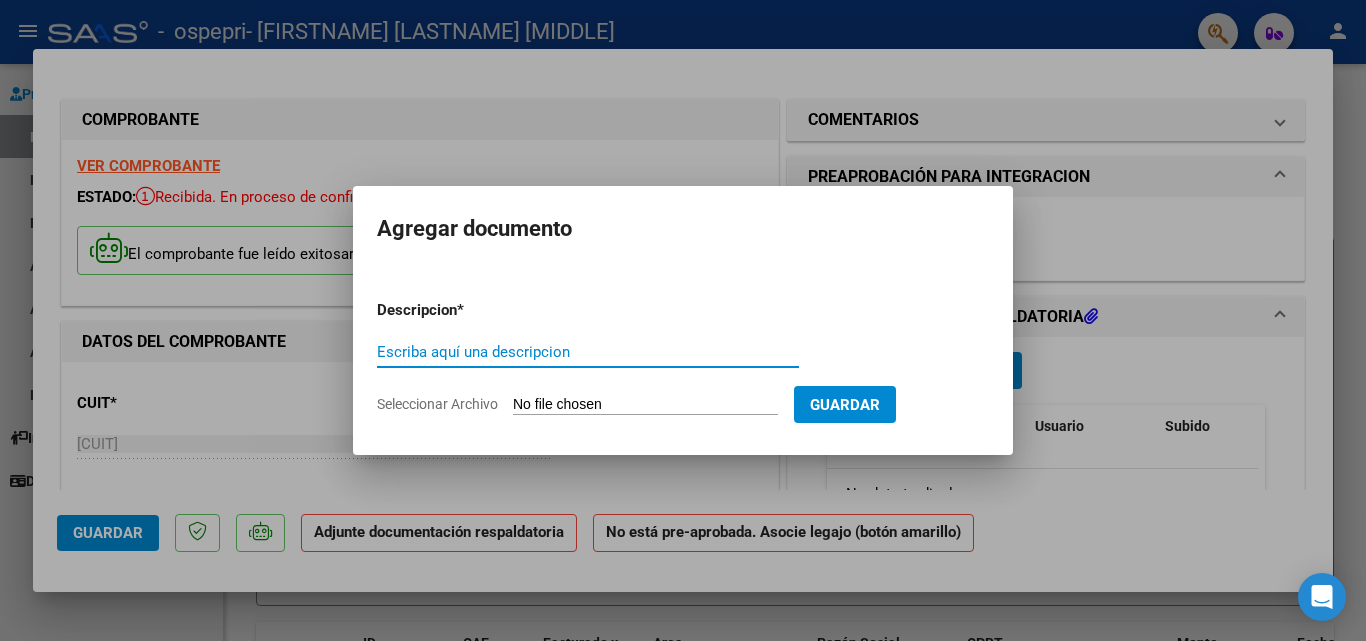click on "Escriba aquí una descripcion" at bounding box center [588, 352] 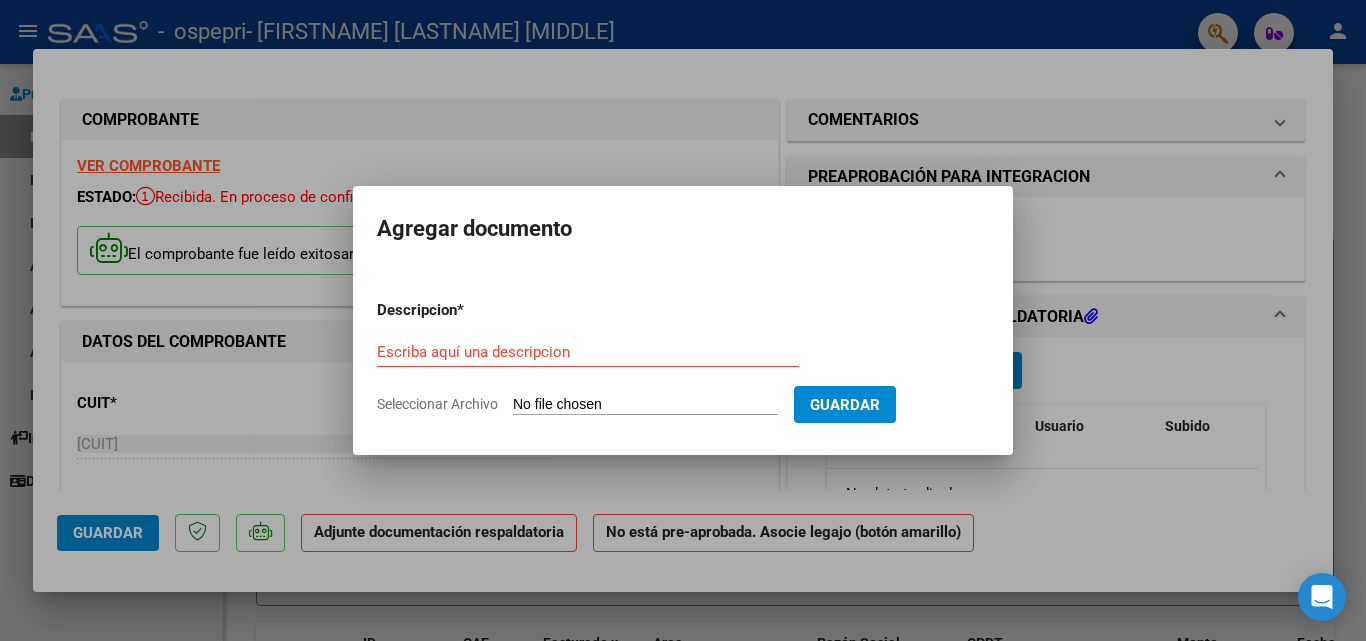 type on "C:\fakepath\asistencia Santino julio kine.pdf" 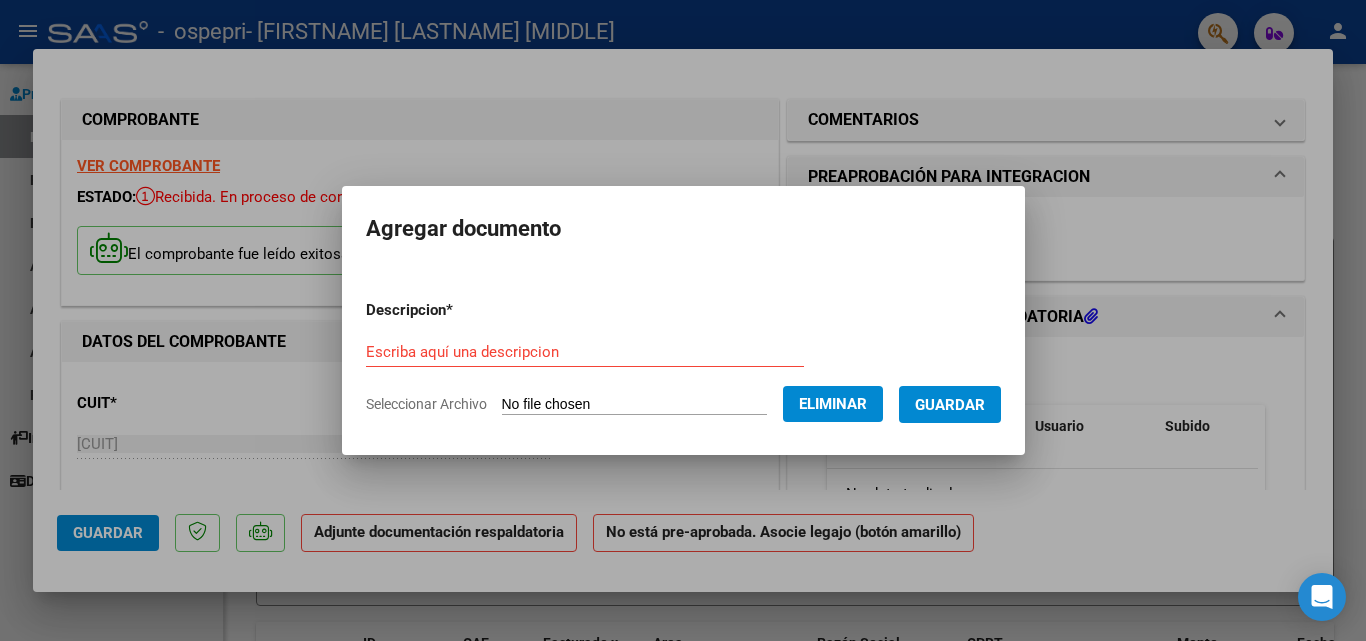 click on "Escriba aquí una descripcion" at bounding box center (585, 352) 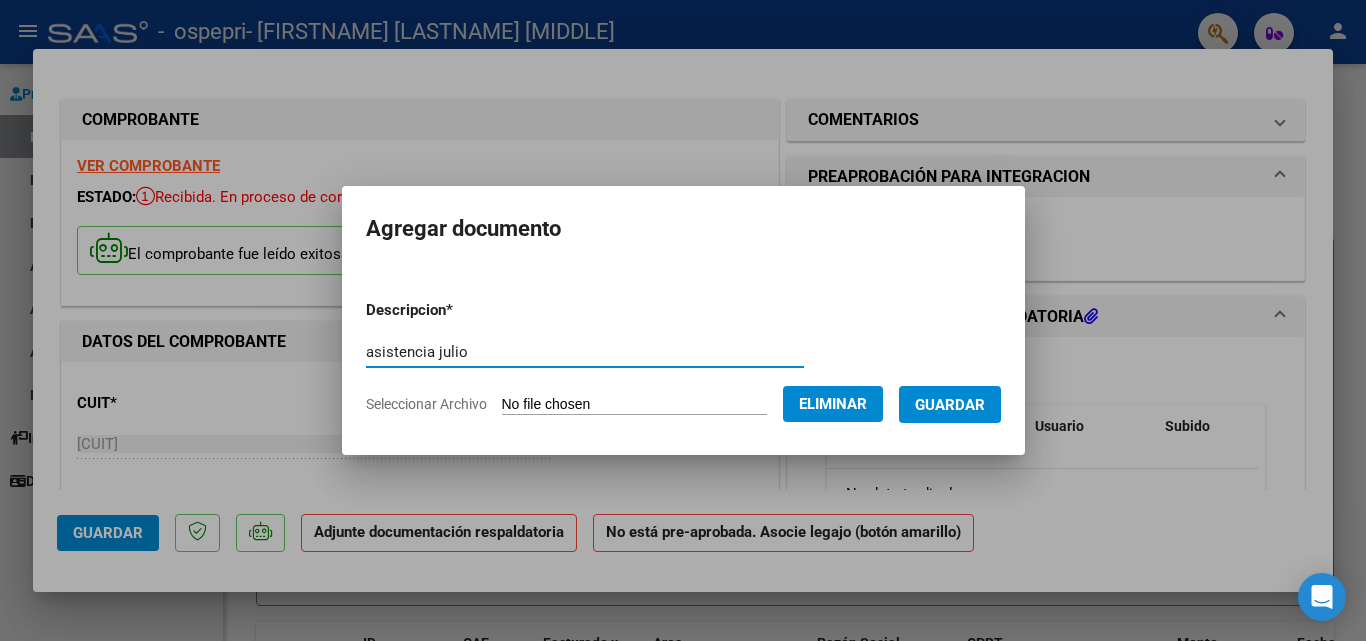 type on "asistencia julio" 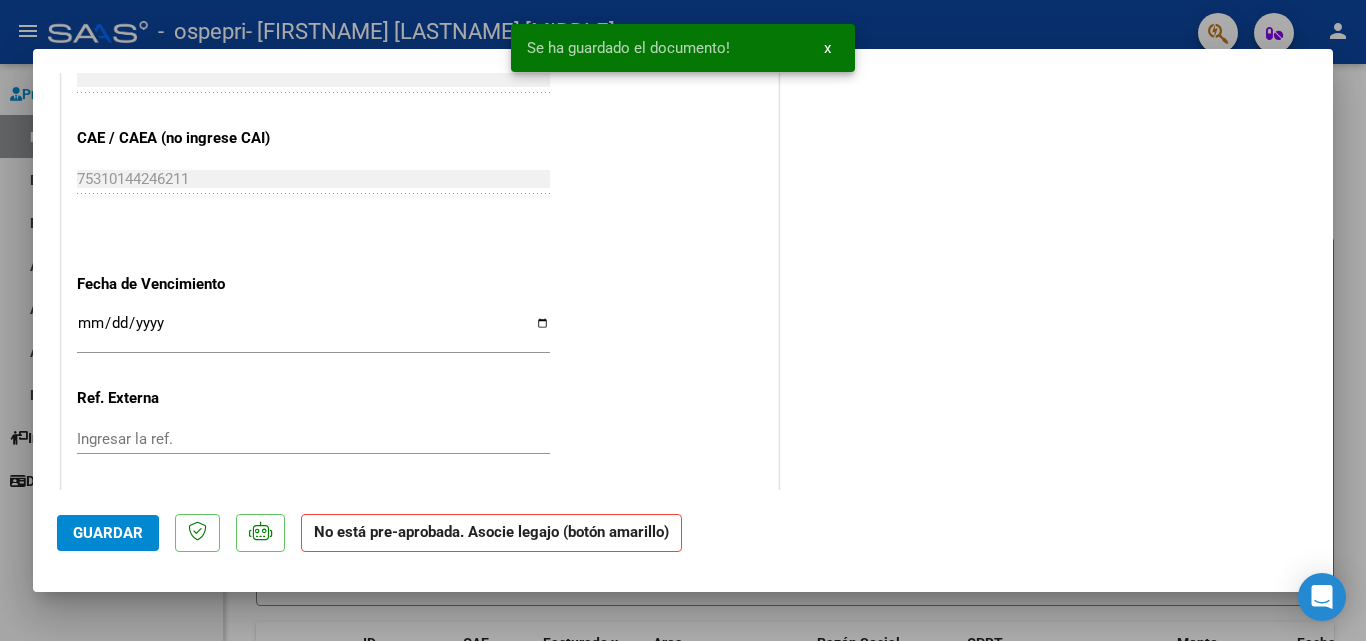 scroll, scrollTop: 1320, scrollLeft: 0, axis: vertical 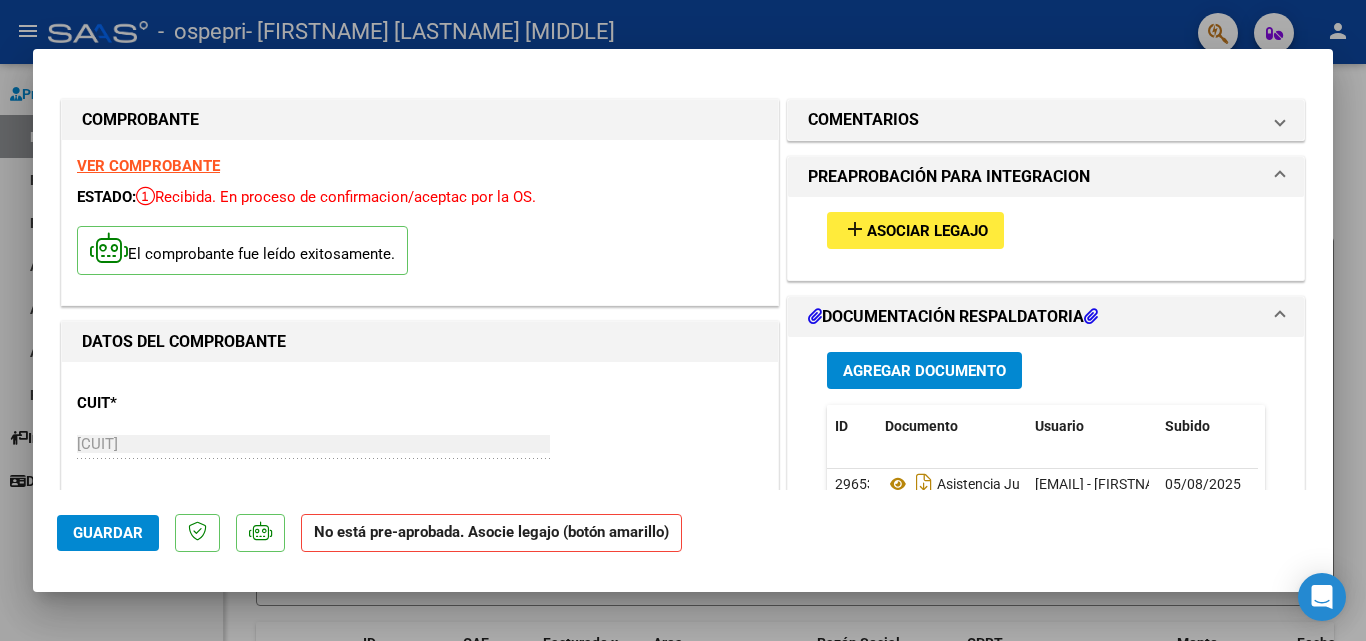 click on "Asociar Legajo" at bounding box center [927, 231] 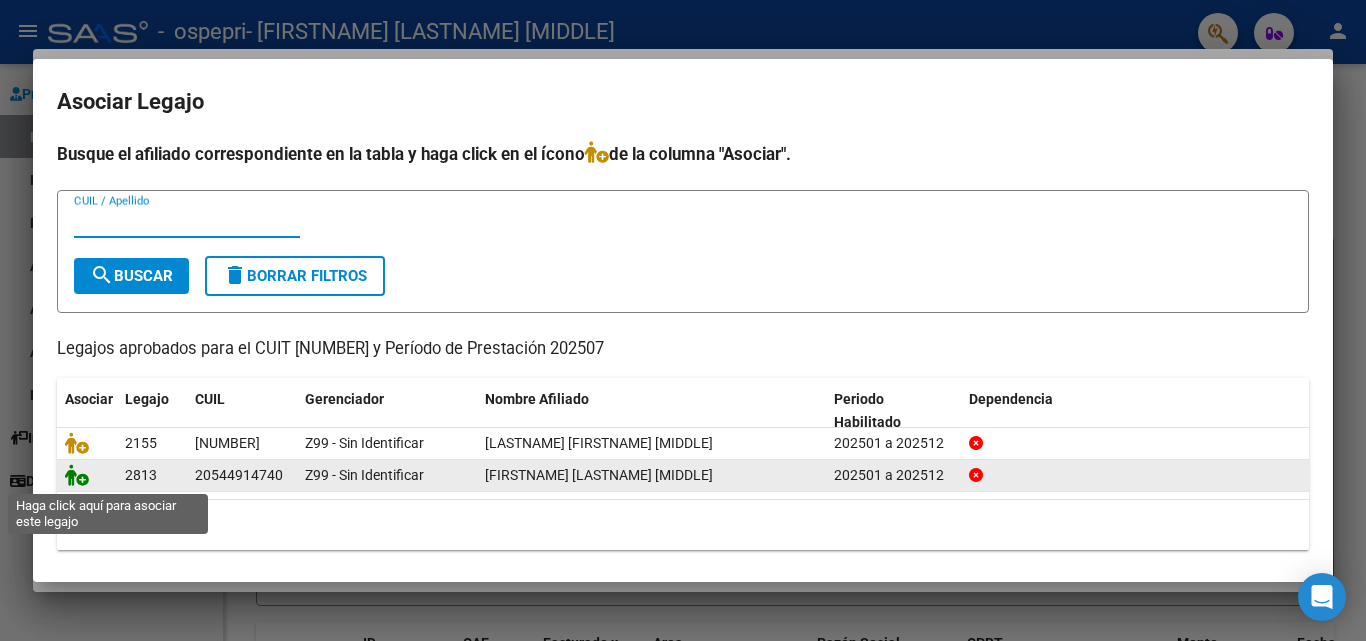 click 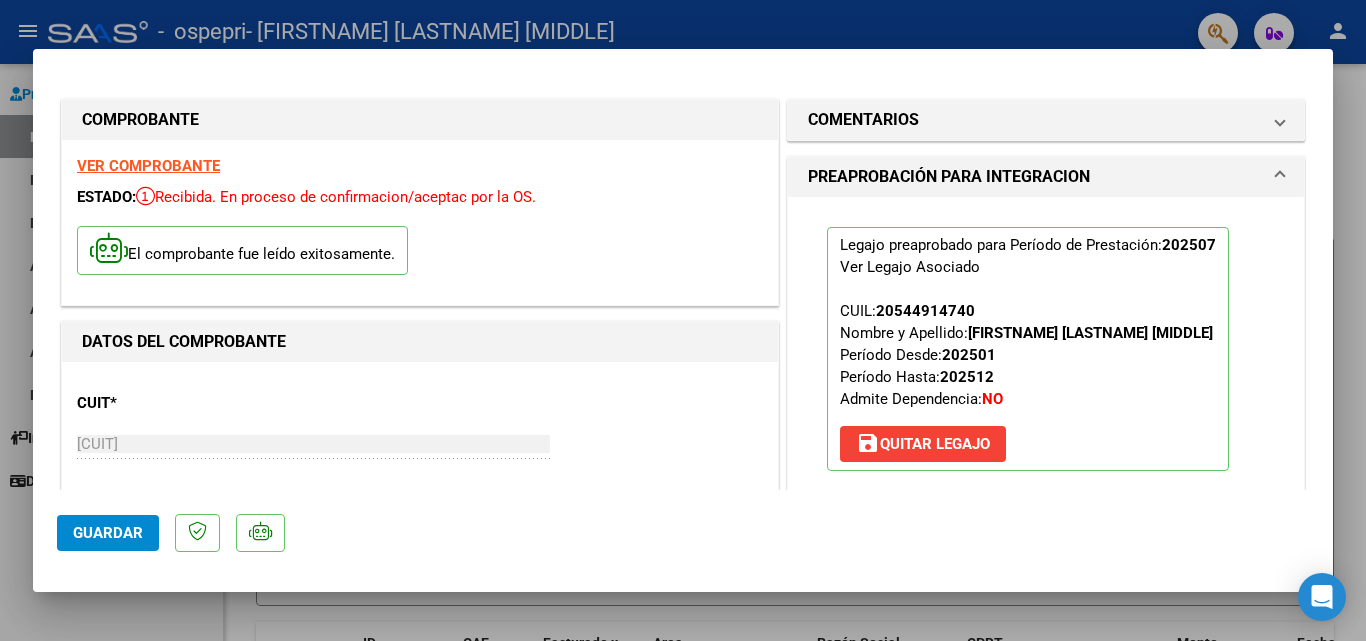 click on "Guardar" 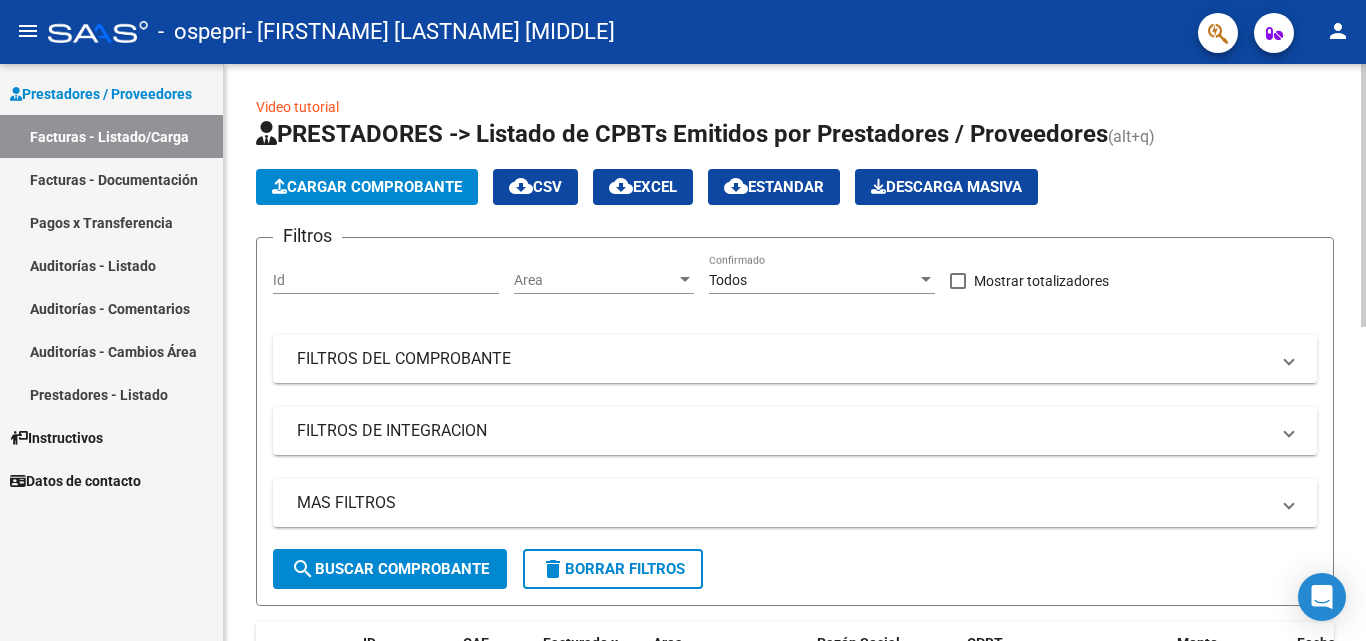 click on "Cargar Comprobante" 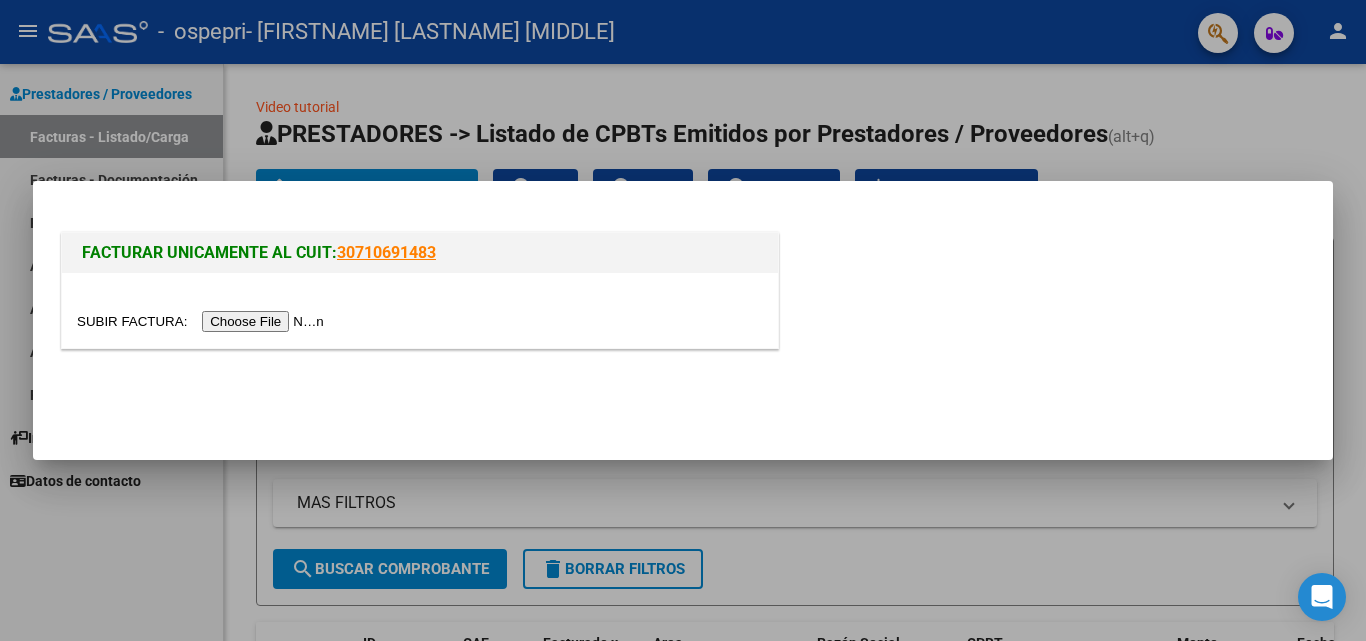 click at bounding box center [203, 321] 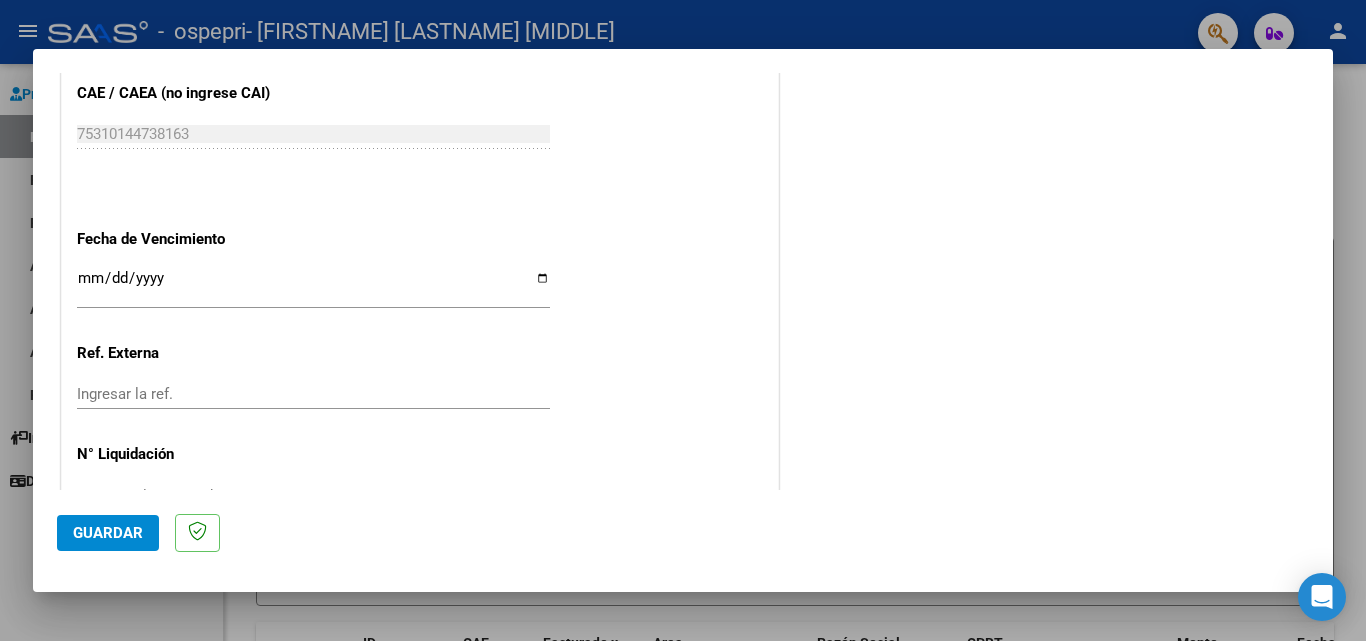 scroll, scrollTop: 1305, scrollLeft: 0, axis: vertical 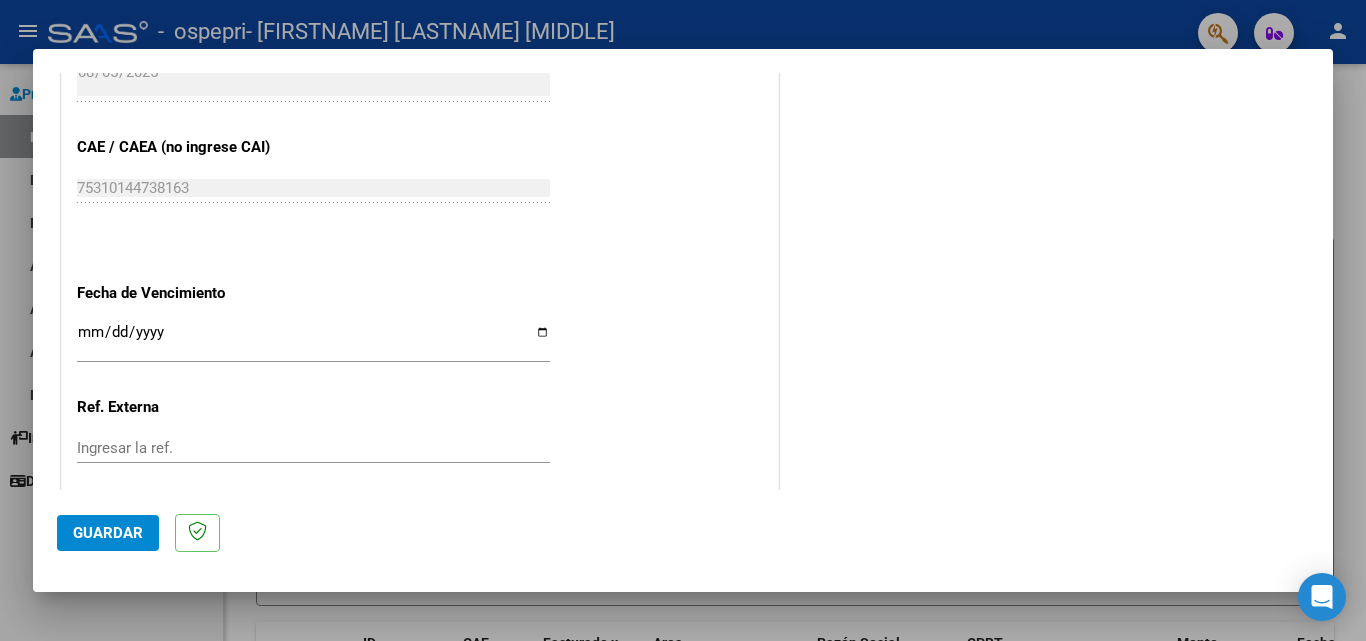 drag, startPoint x: 1314, startPoint y: 390, endPoint x: 1314, endPoint y: 358, distance: 32 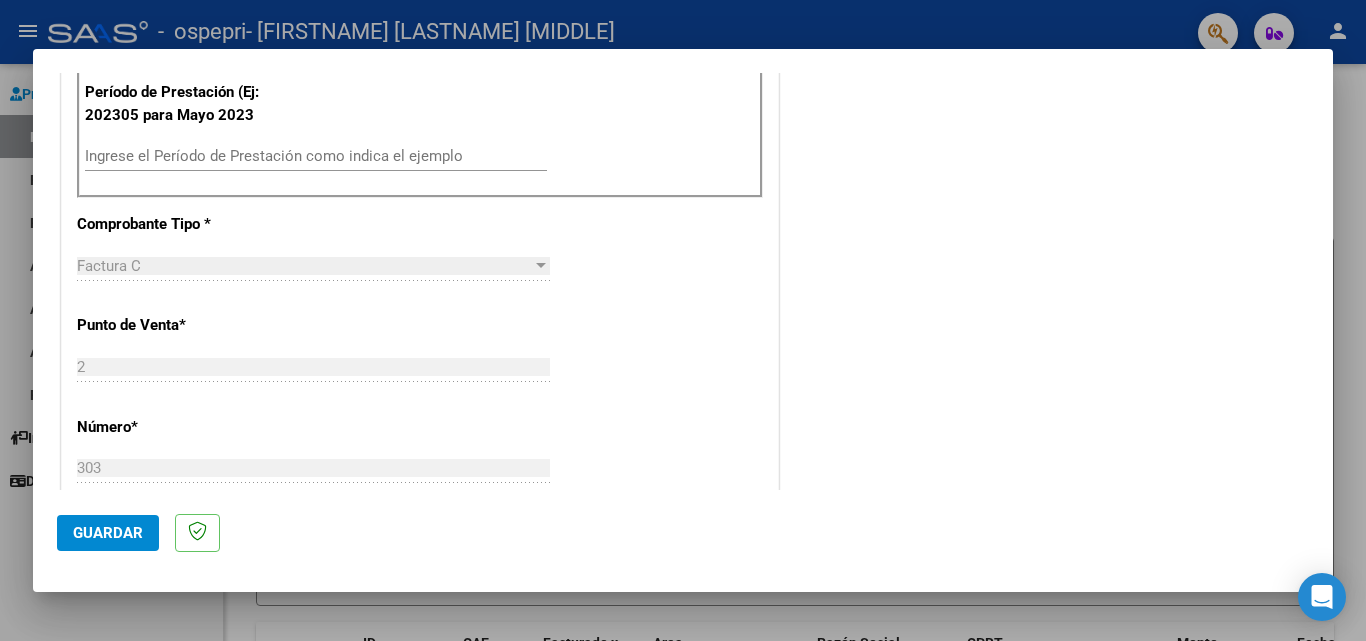scroll, scrollTop: 542, scrollLeft: 0, axis: vertical 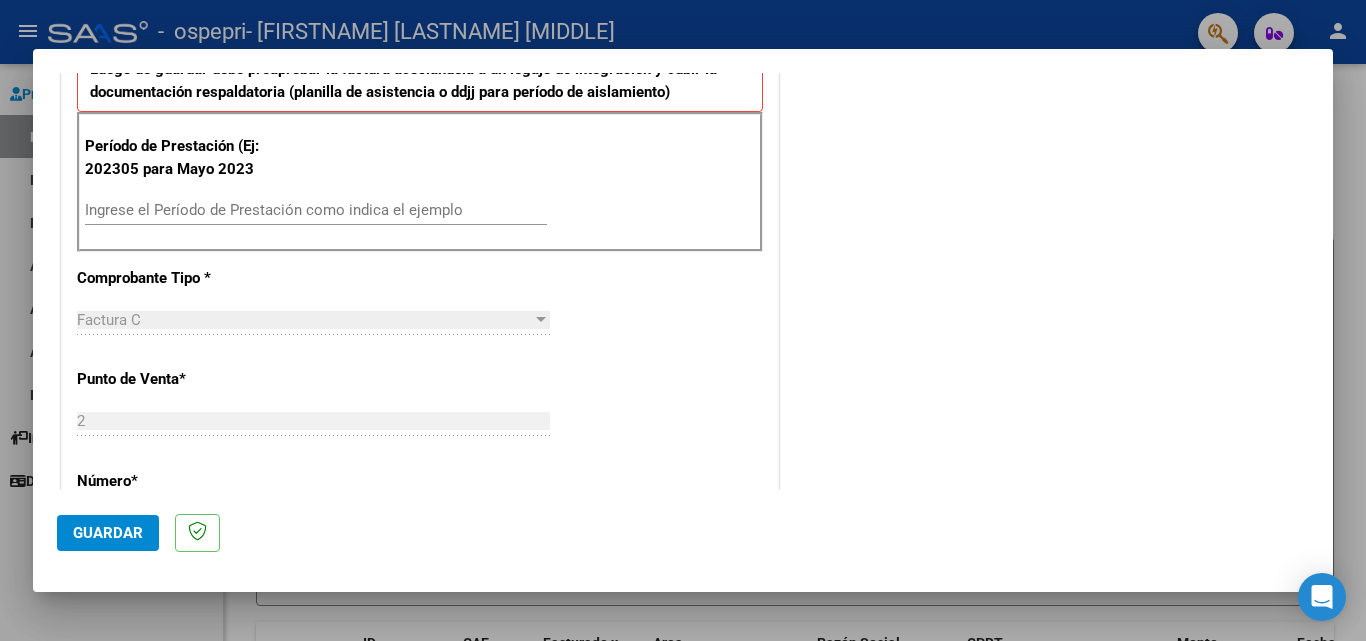 click on "Ingrese el Período de Prestación como indica el ejemplo" at bounding box center (316, 210) 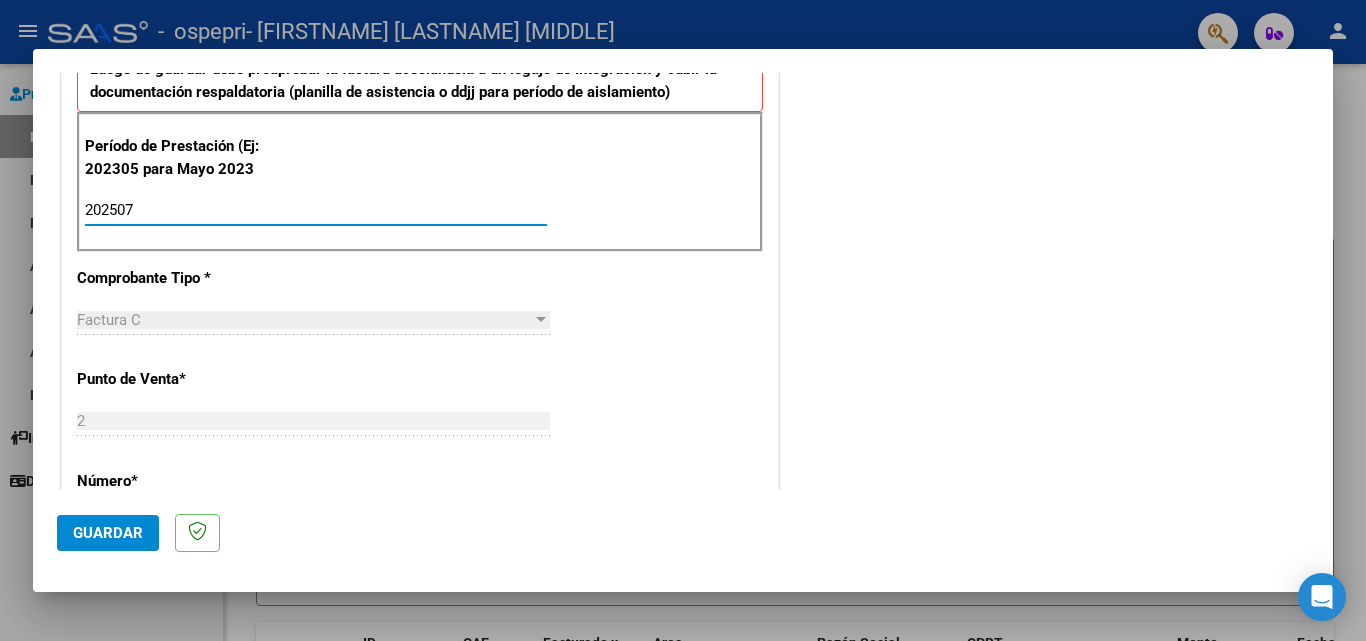 type on "202507" 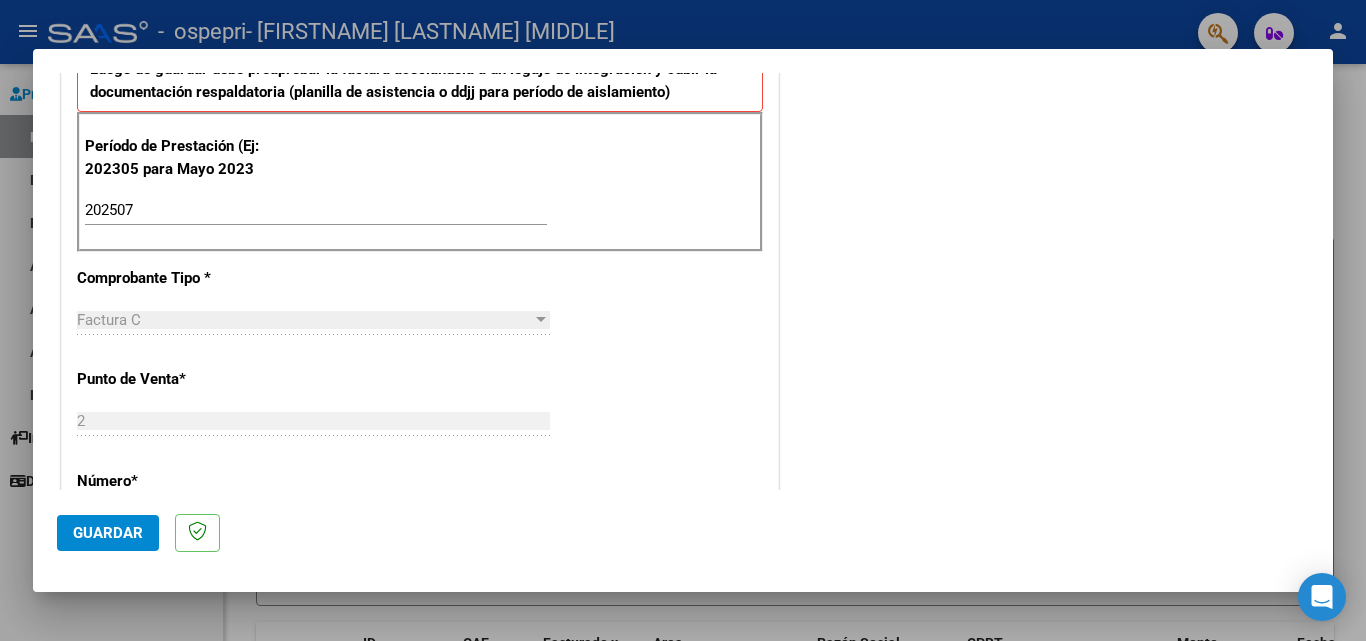 scroll, scrollTop: 1305, scrollLeft: 0, axis: vertical 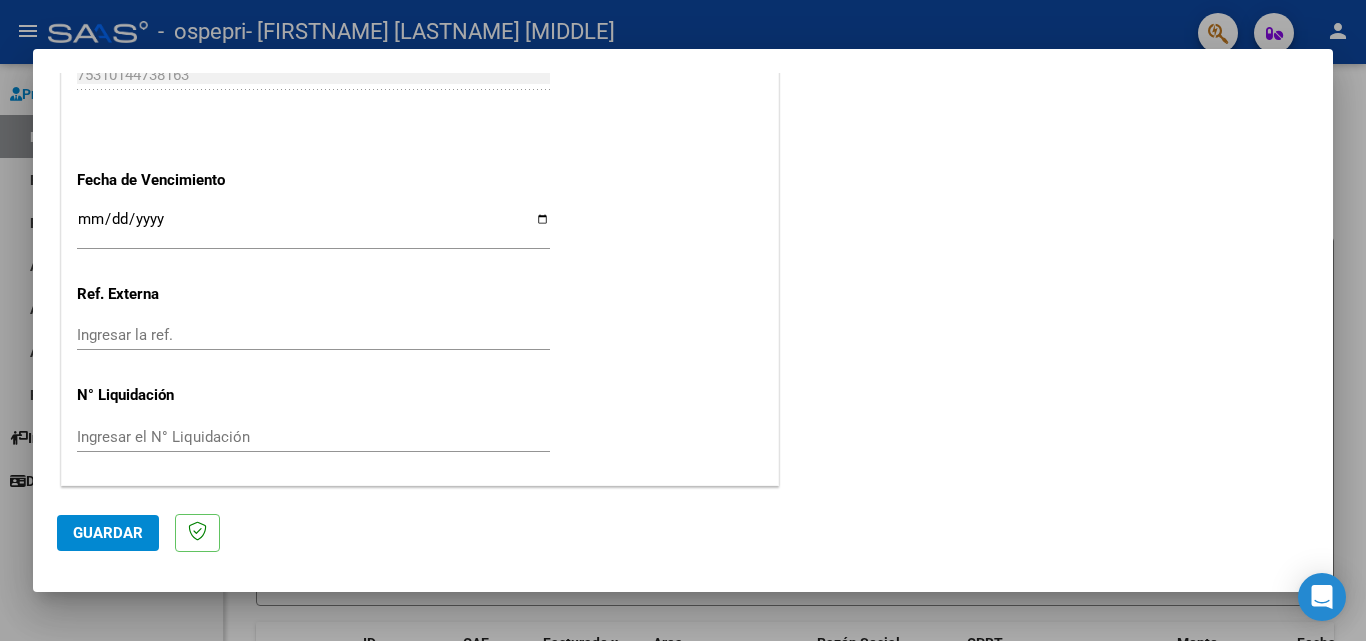 click on "Ingresar el N° Liquidación" at bounding box center (313, 437) 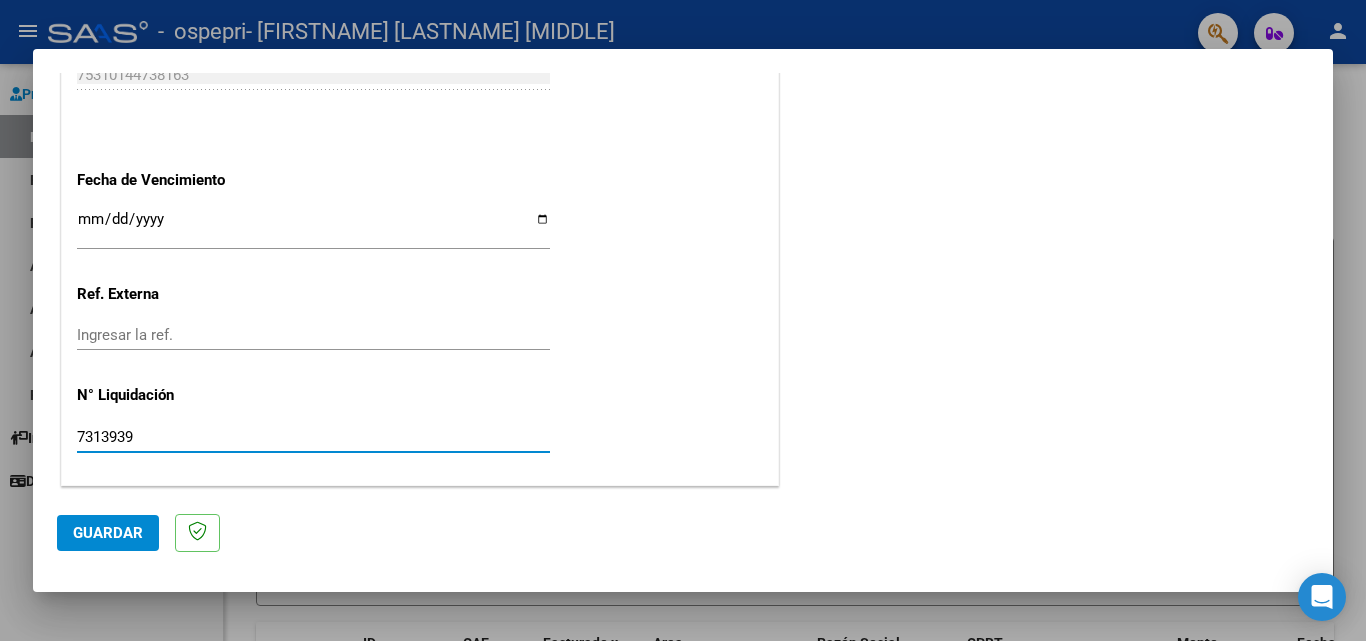 type on "7313939" 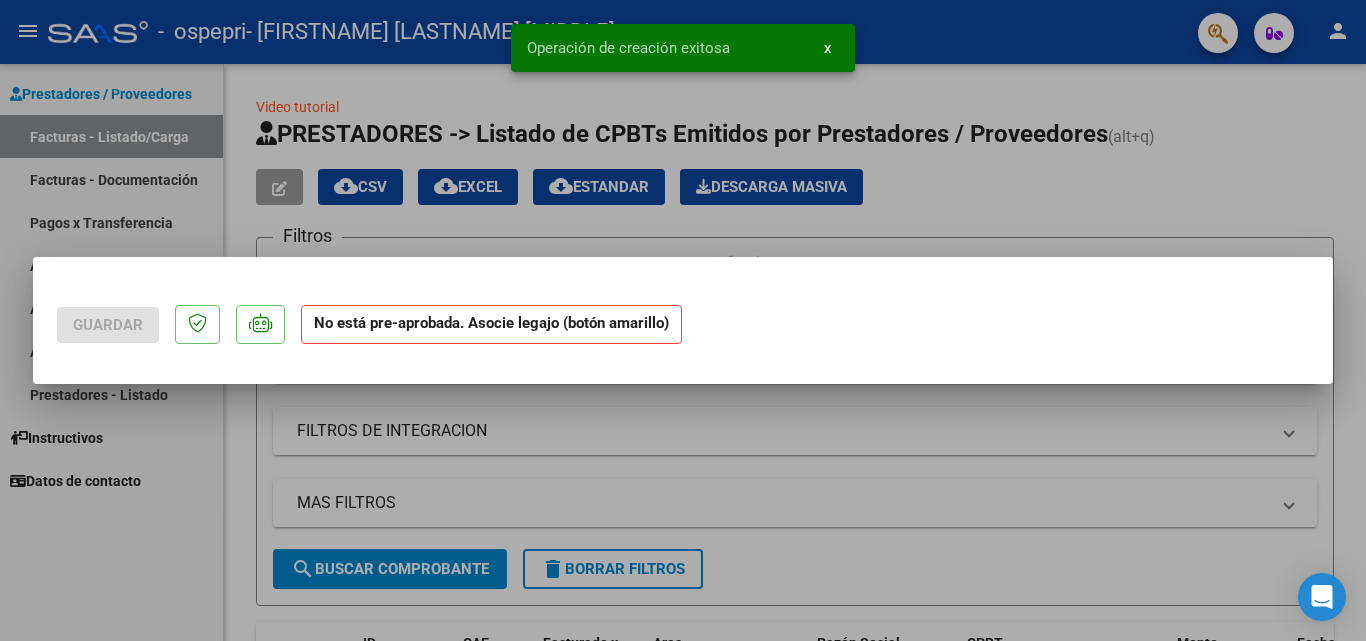 scroll, scrollTop: 0, scrollLeft: 0, axis: both 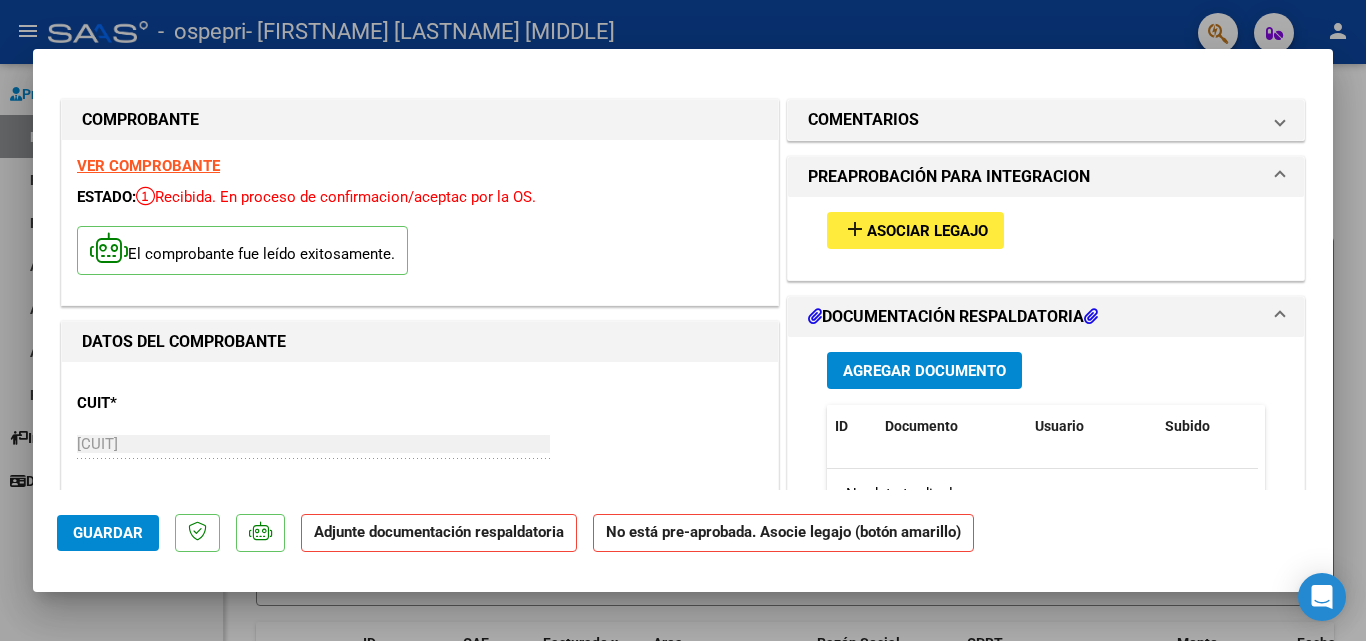 click on "Agregar Documento" at bounding box center (924, 371) 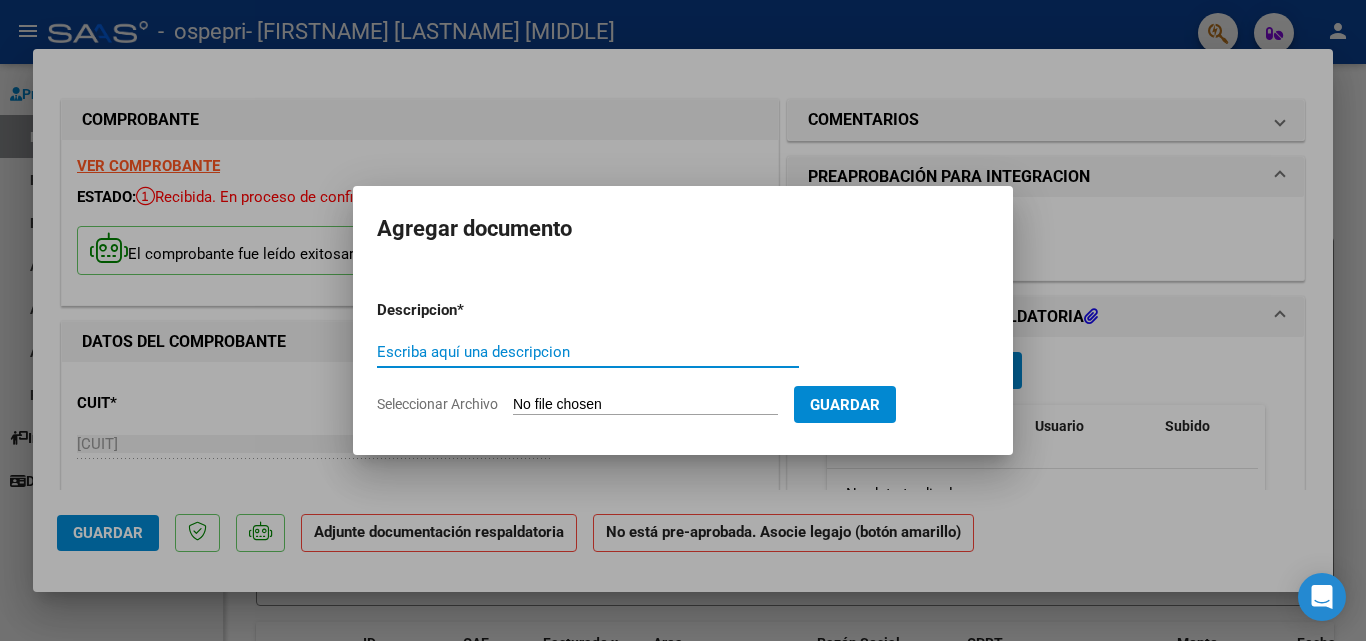 click on "Seleccionar Archivo" at bounding box center (645, 405) 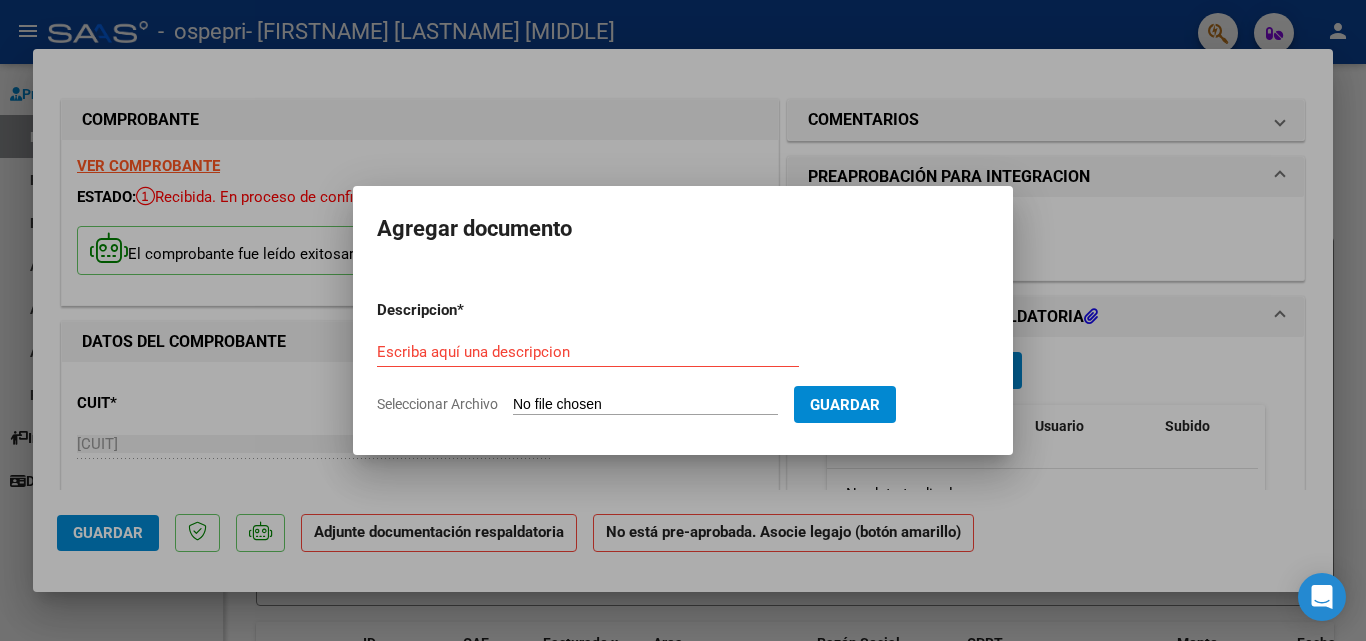 type on "C:\fakepath\asistencia Alina julio kine.pdf" 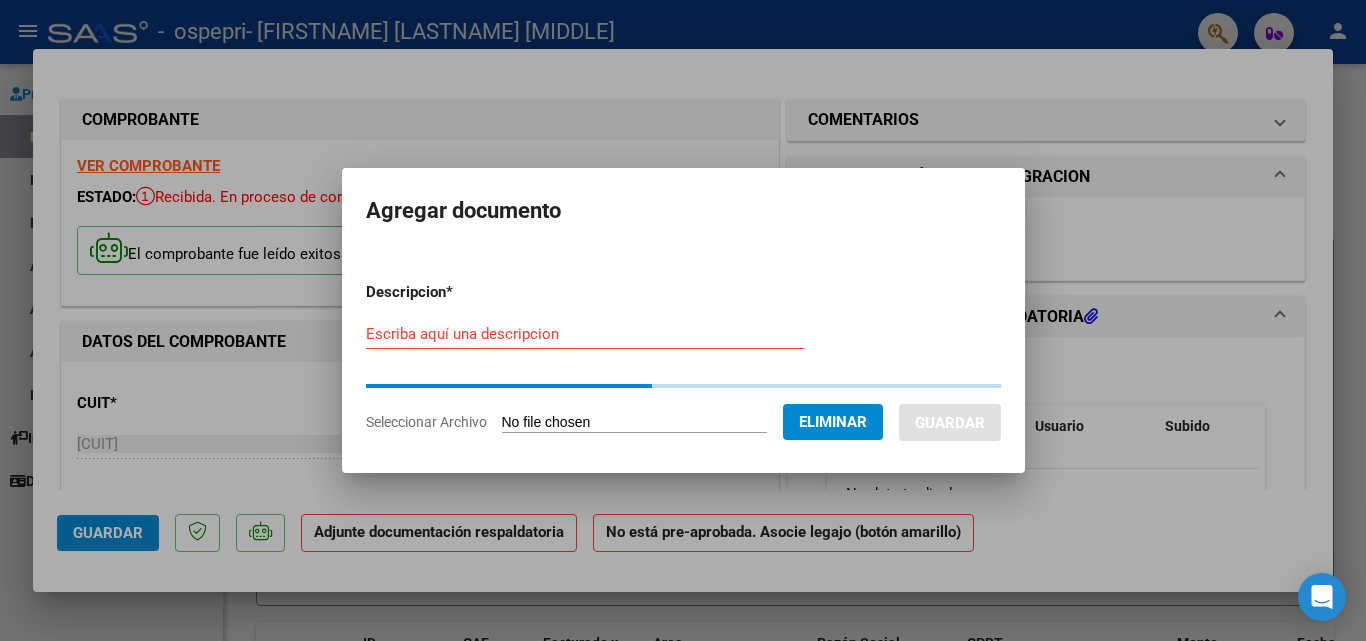 click on "Escriba aquí una descripcion" at bounding box center (585, 334) 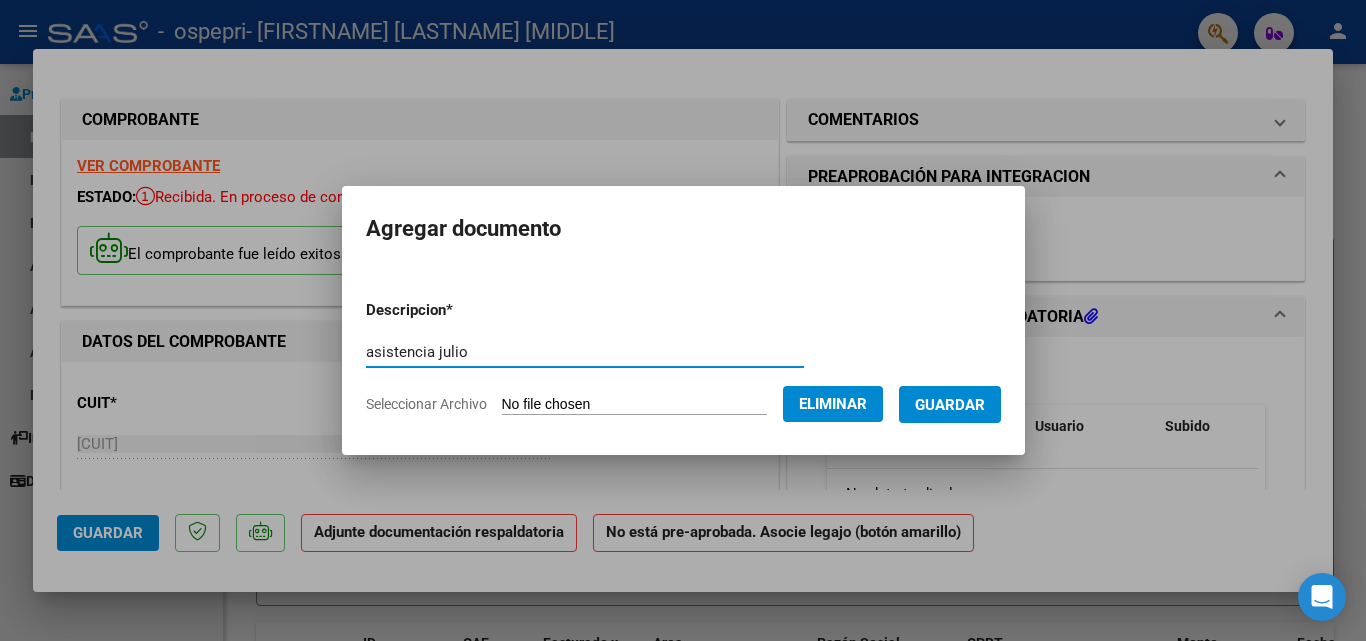 type on "asistencia julio" 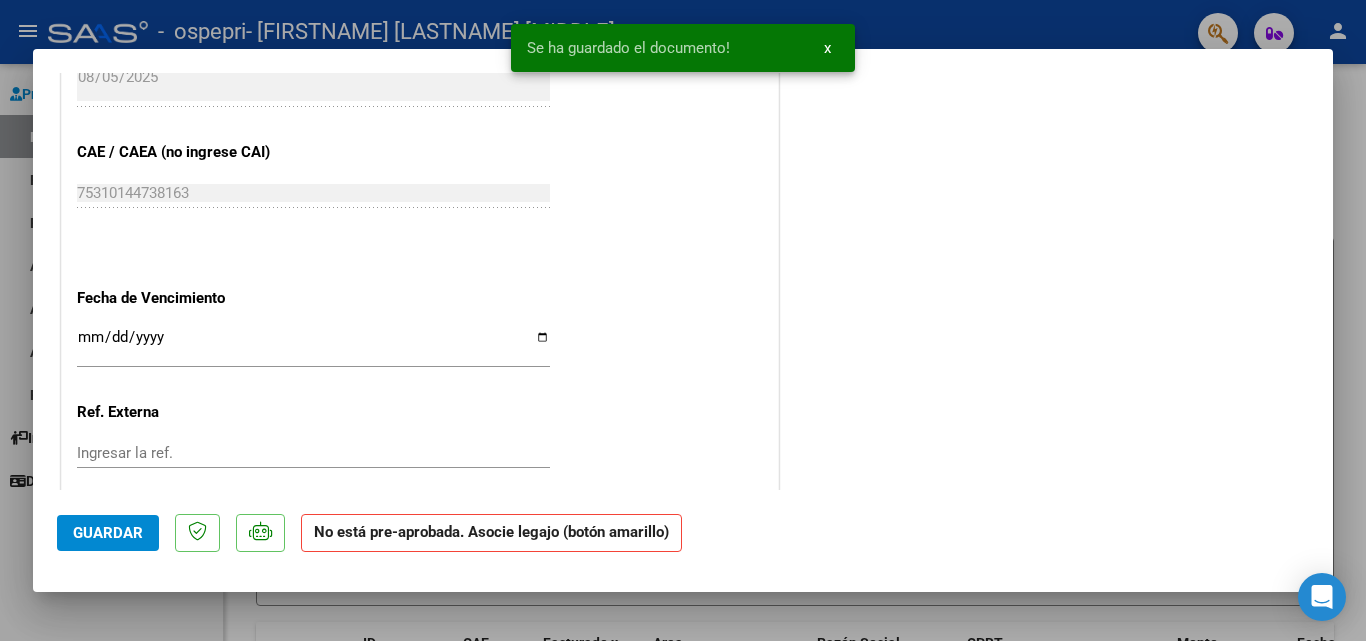 scroll, scrollTop: 1320, scrollLeft: 0, axis: vertical 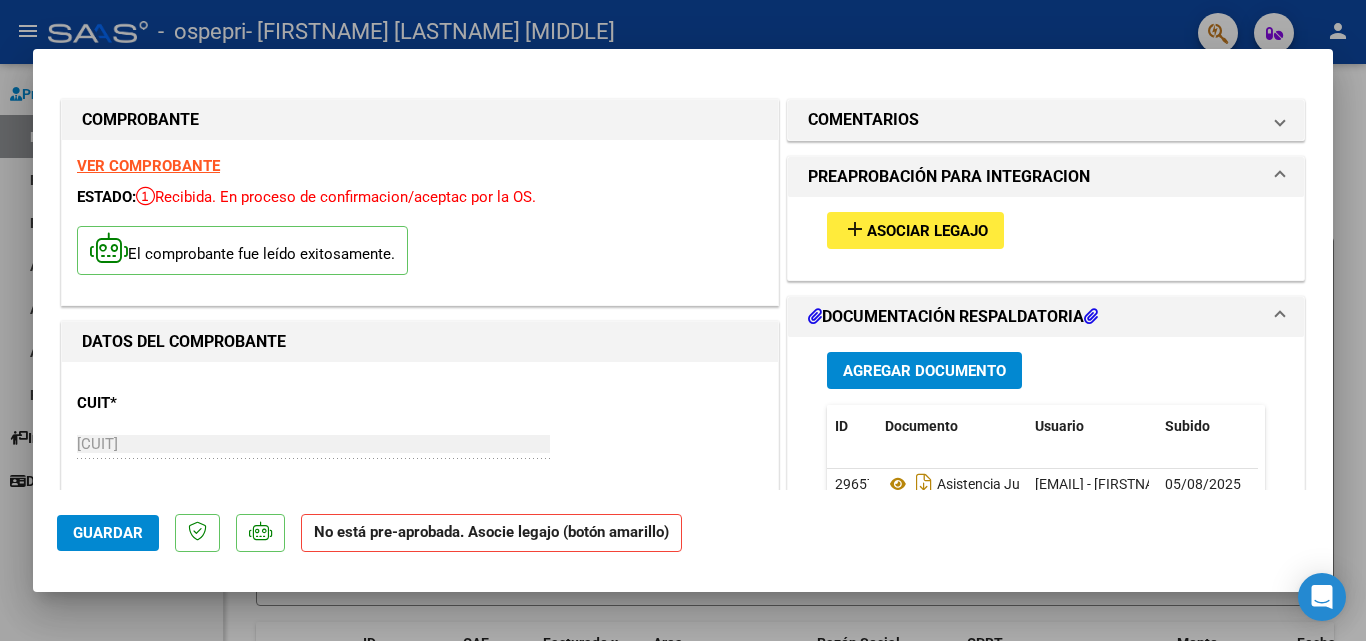 click on "Asociar Legajo" at bounding box center (927, 231) 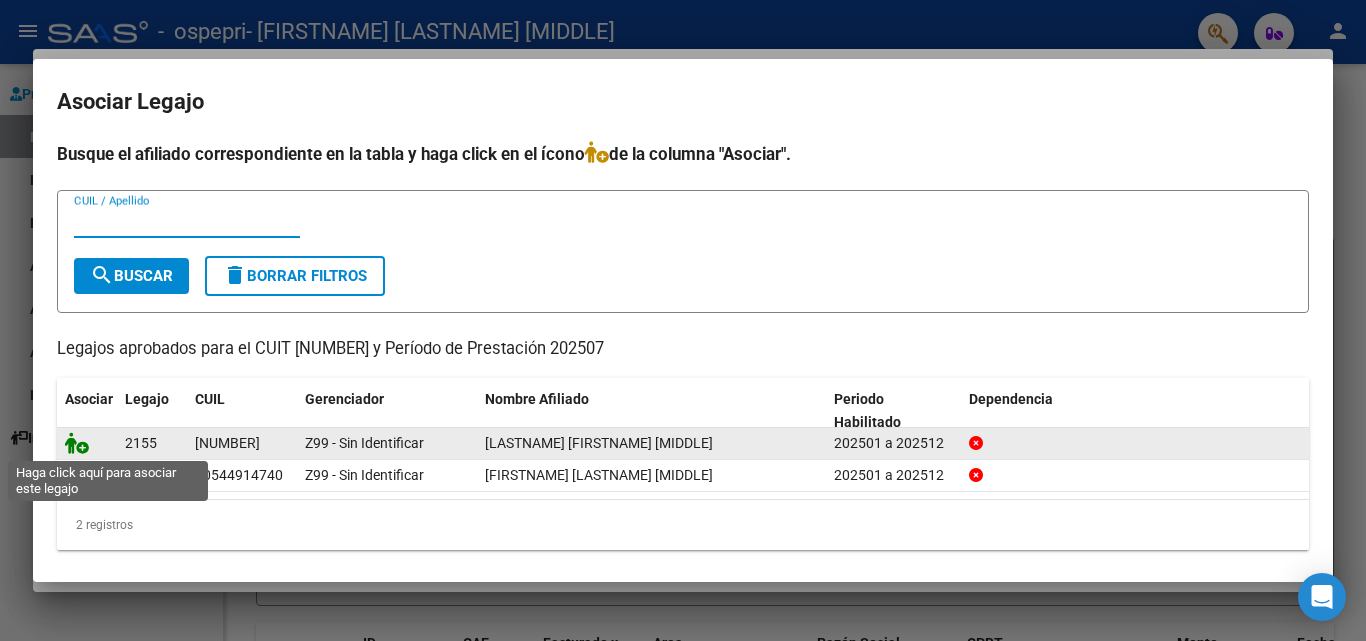 click 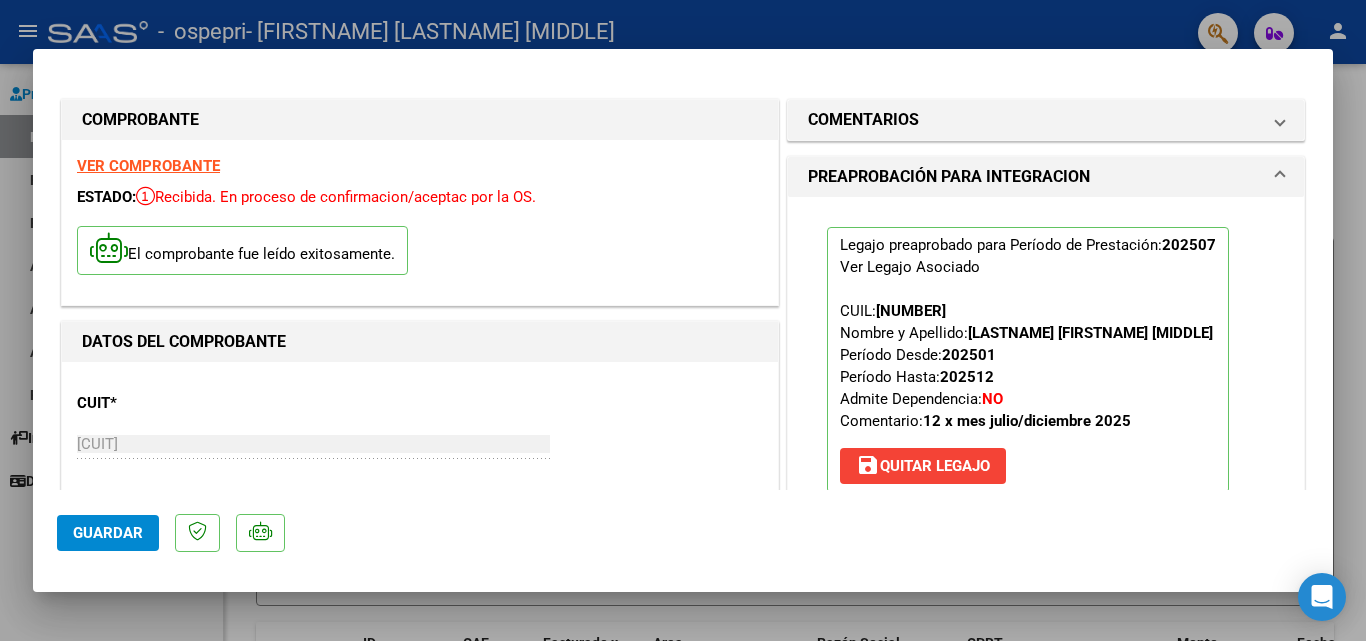 click on "Guardar" 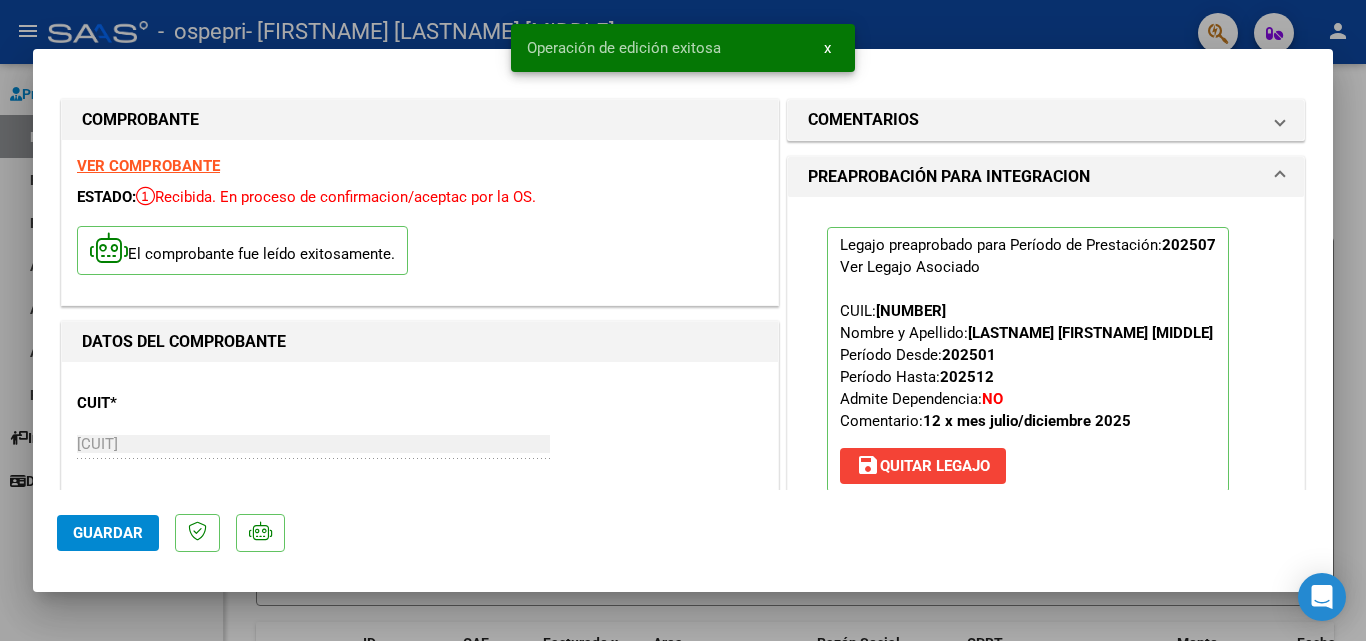 click at bounding box center (683, 320) 